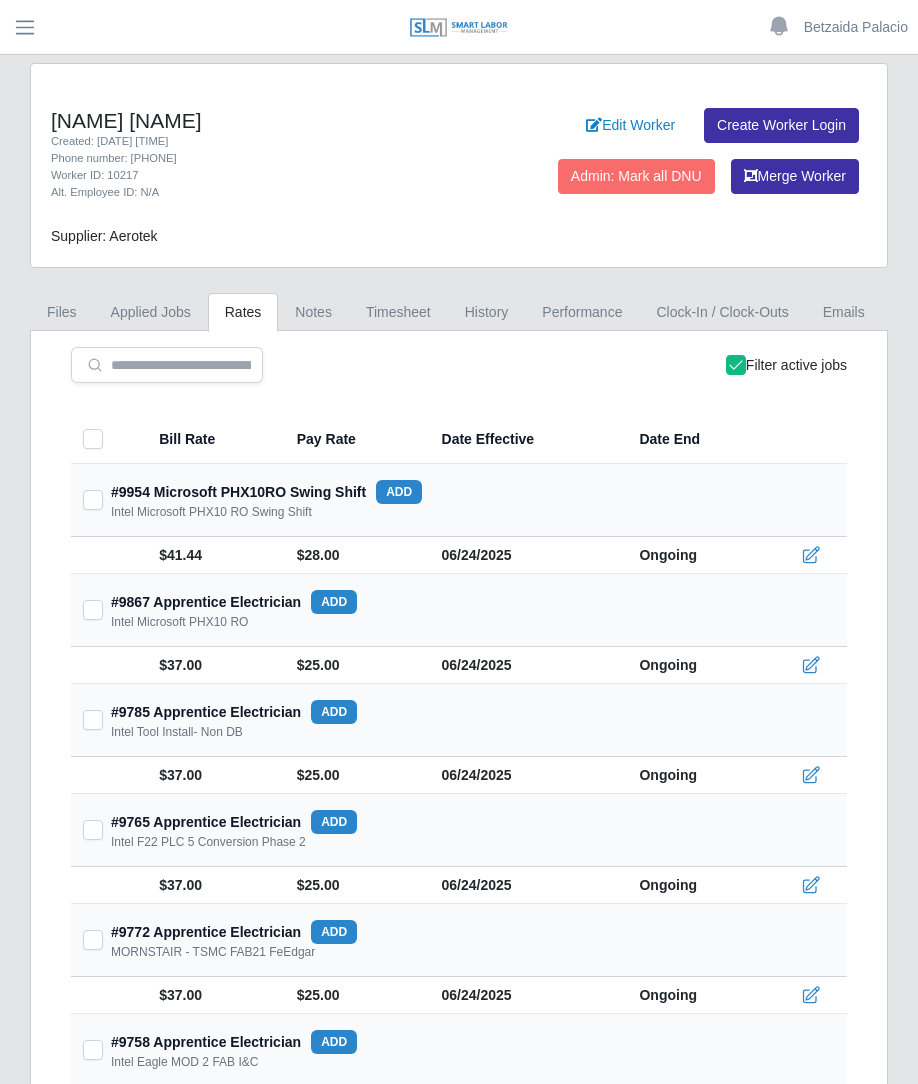 scroll, scrollTop: 0, scrollLeft: 0, axis: both 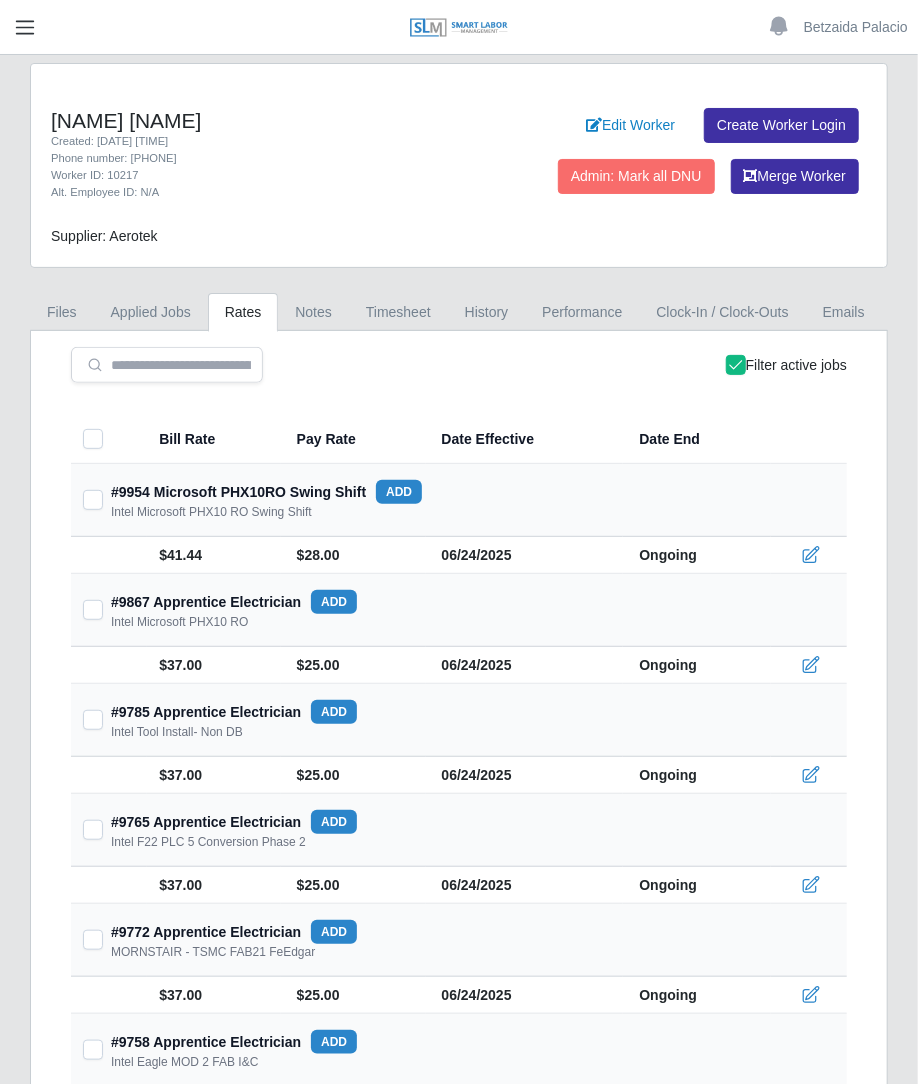 click at bounding box center [25, 27] 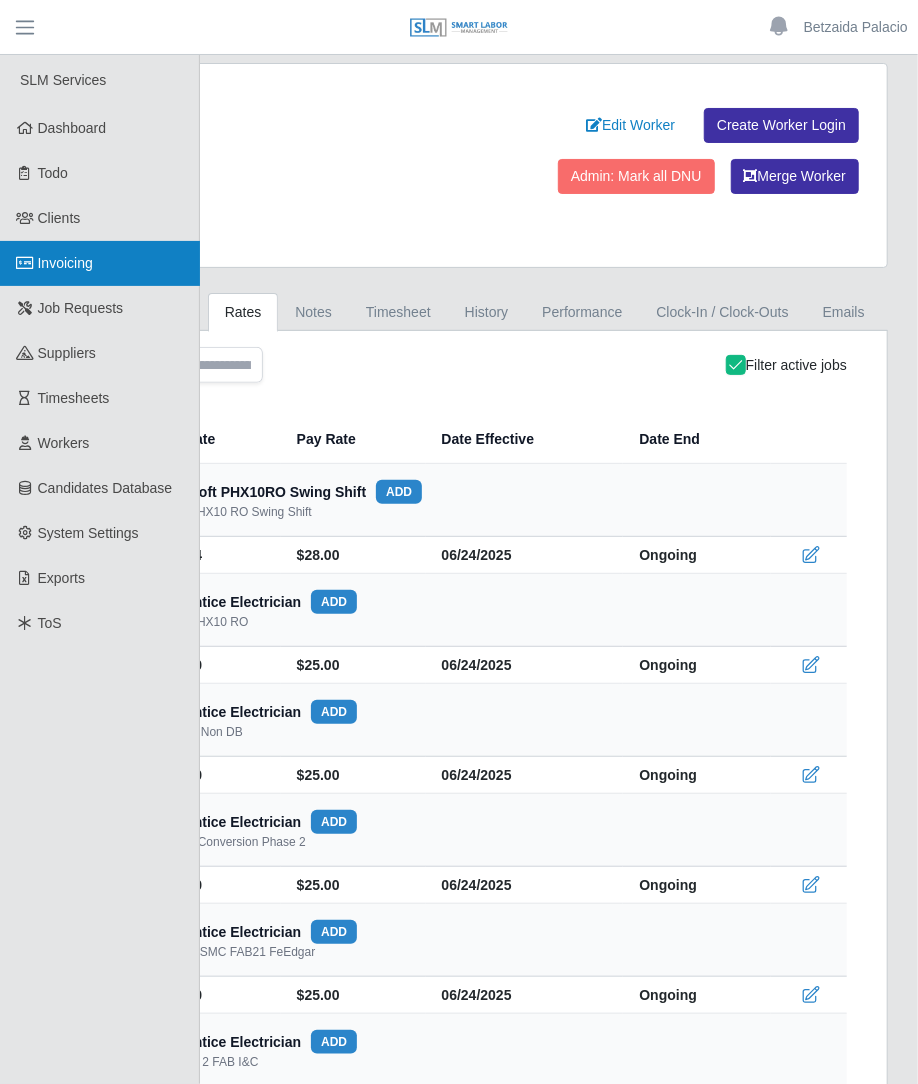 click on "Invoicing" at bounding box center [100, 263] 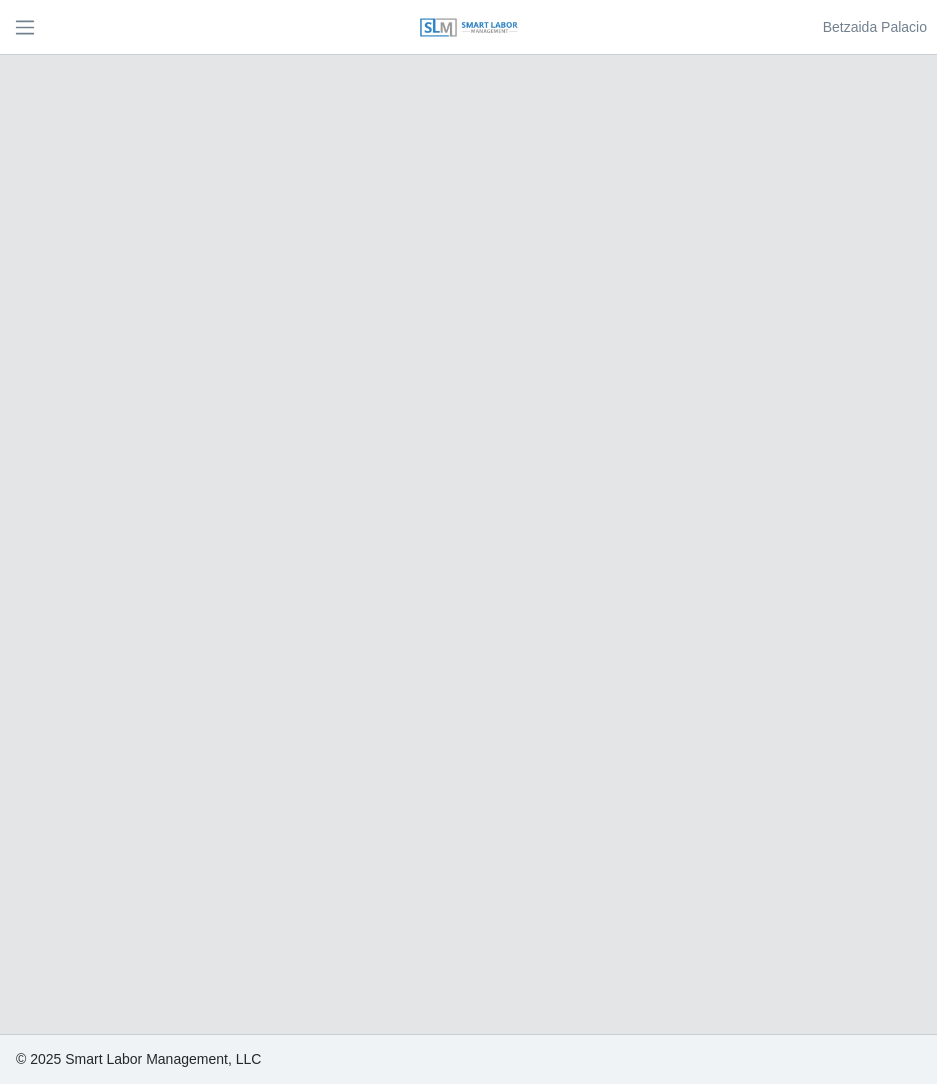 scroll, scrollTop: 0, scrollLeft: 0, axis: both 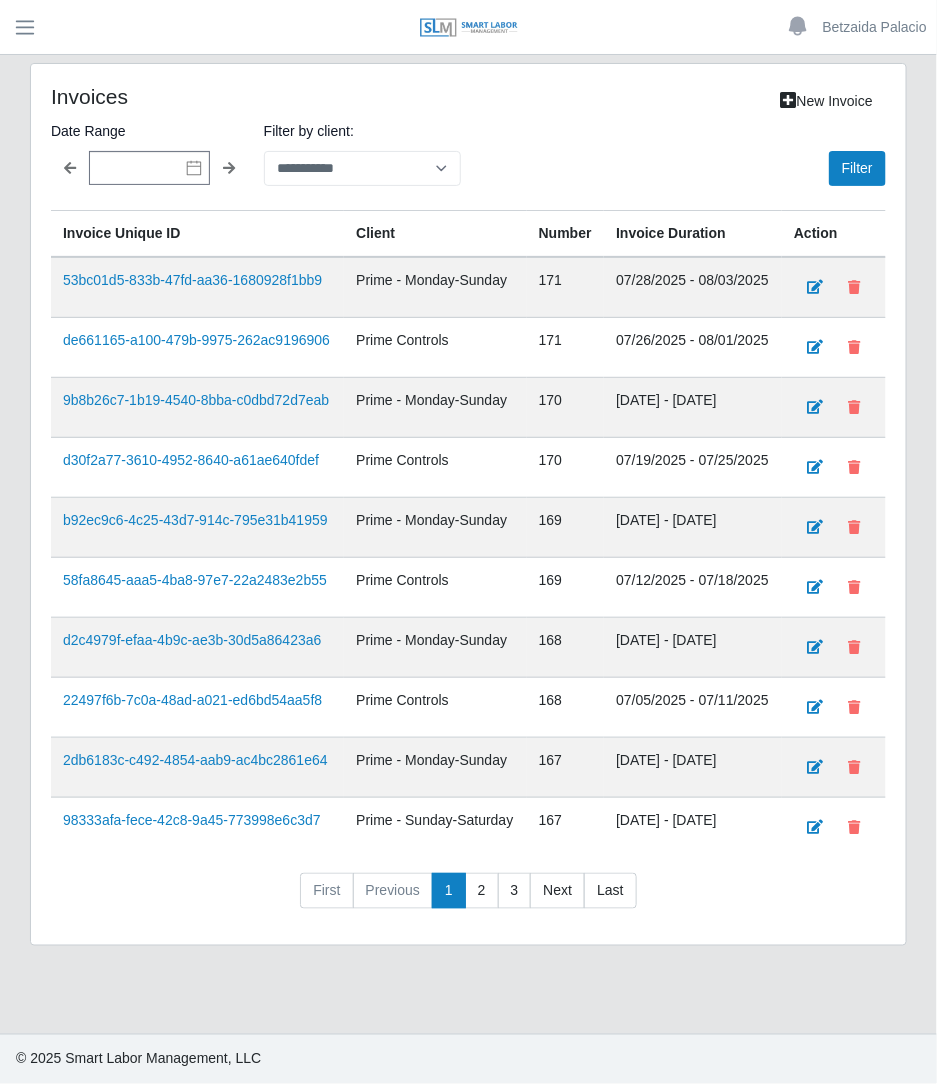 click on "**********" at bounding box center [468, 504] 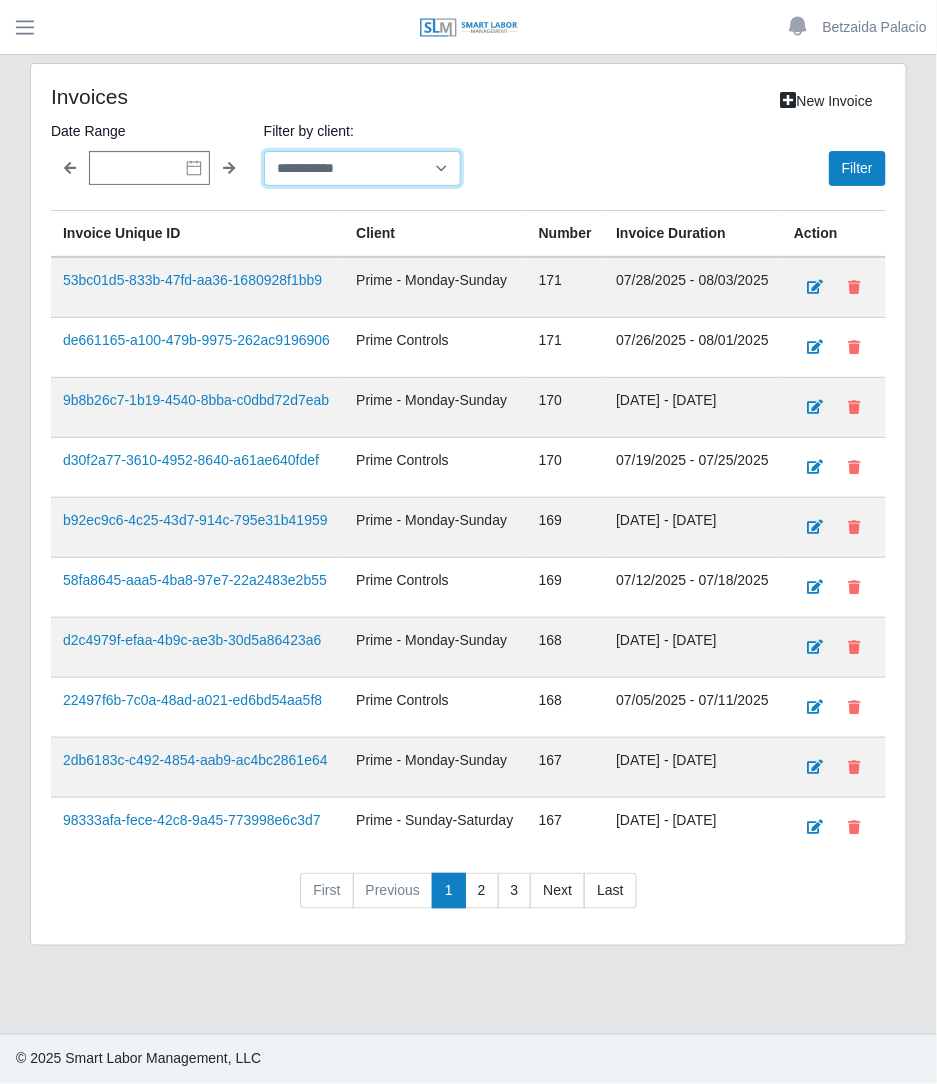 click on "**********" at bounding box center [362, 168] 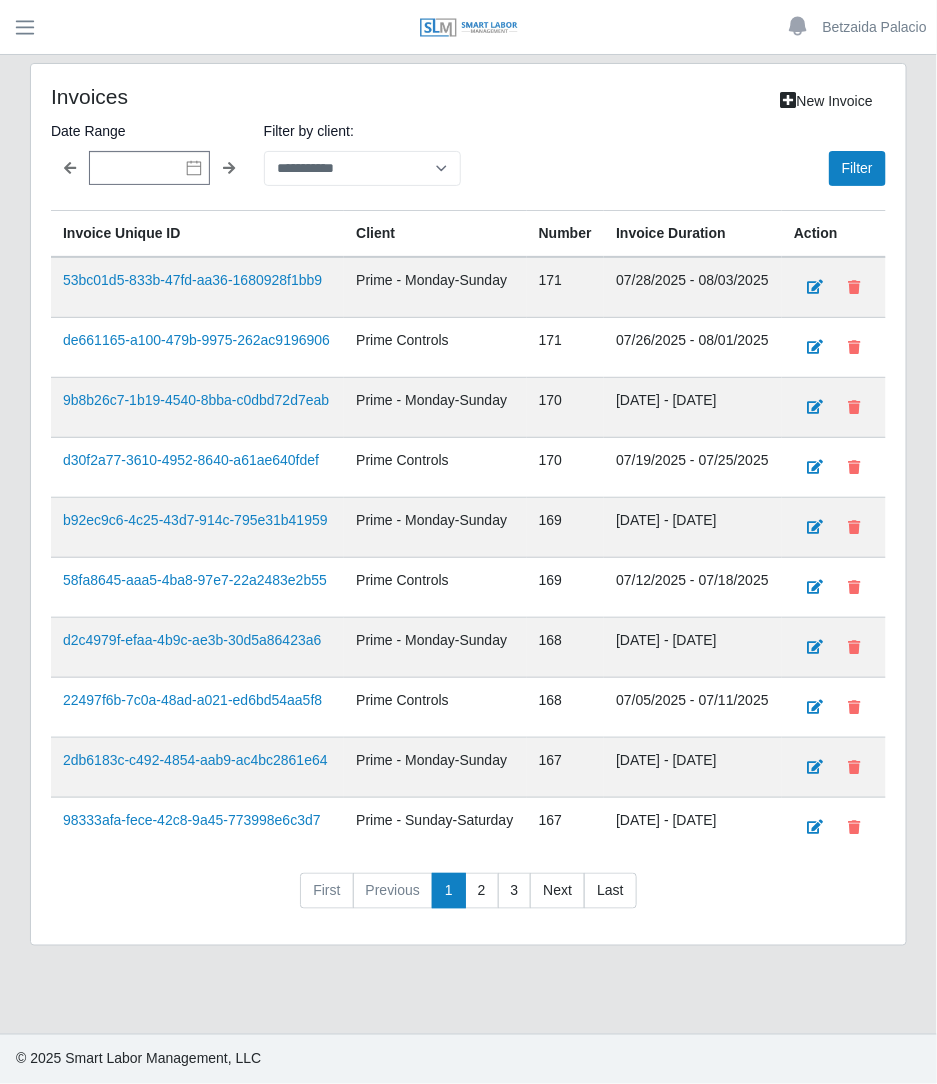 click 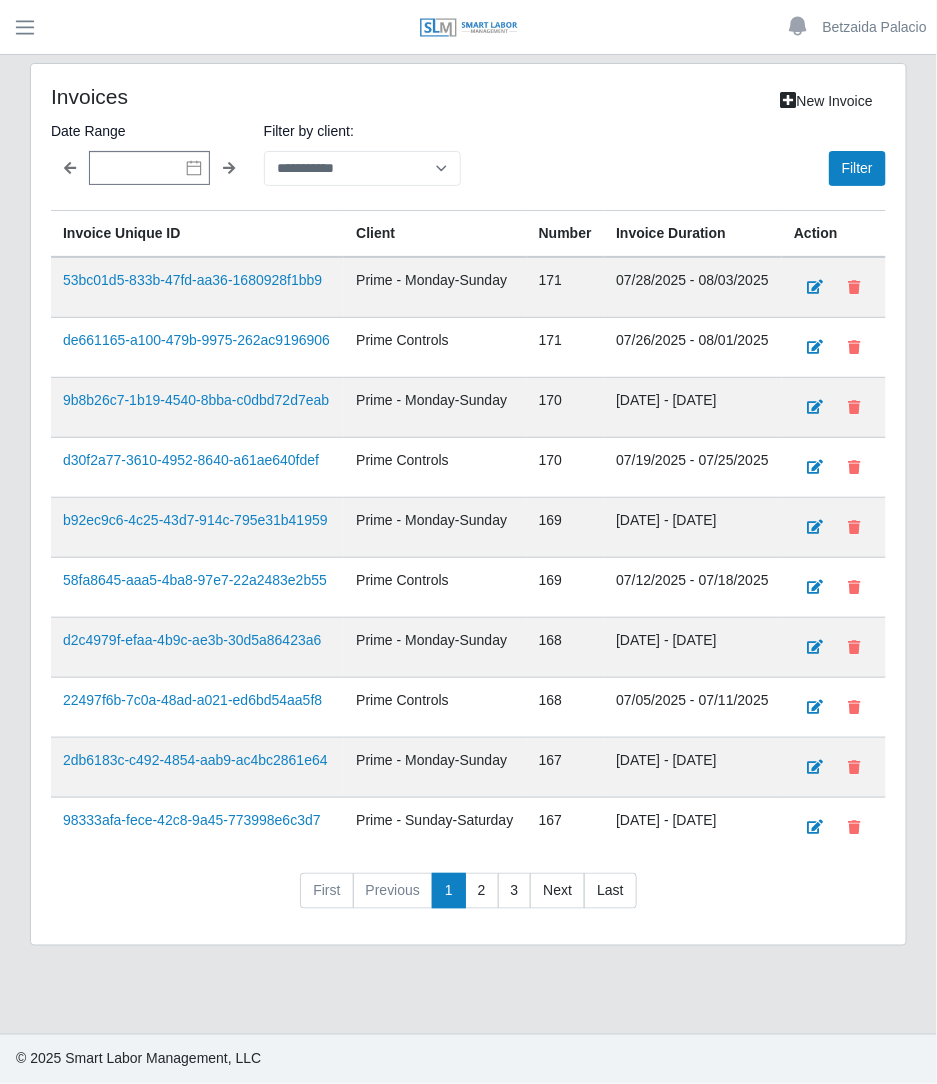 click on "New Invoice" at bounding box center (648, 101) 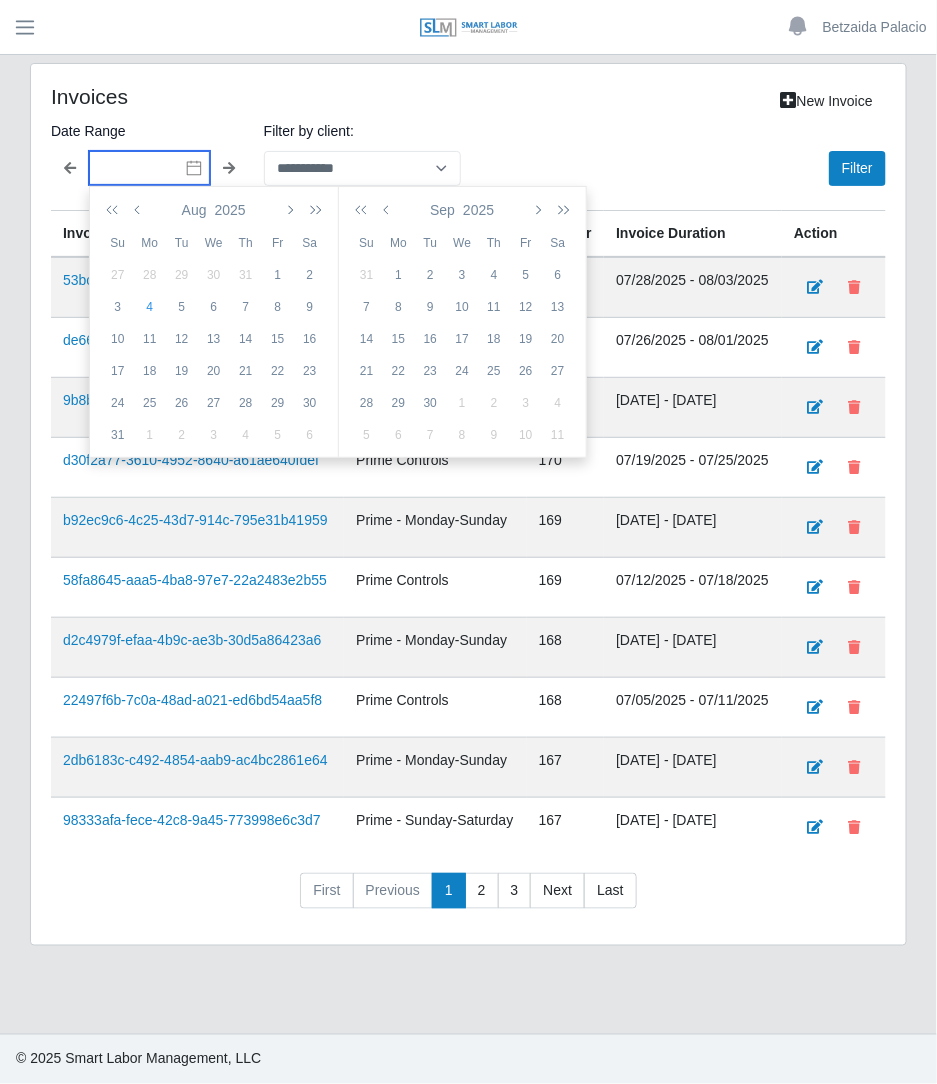 click at bounding box center (149, 168) 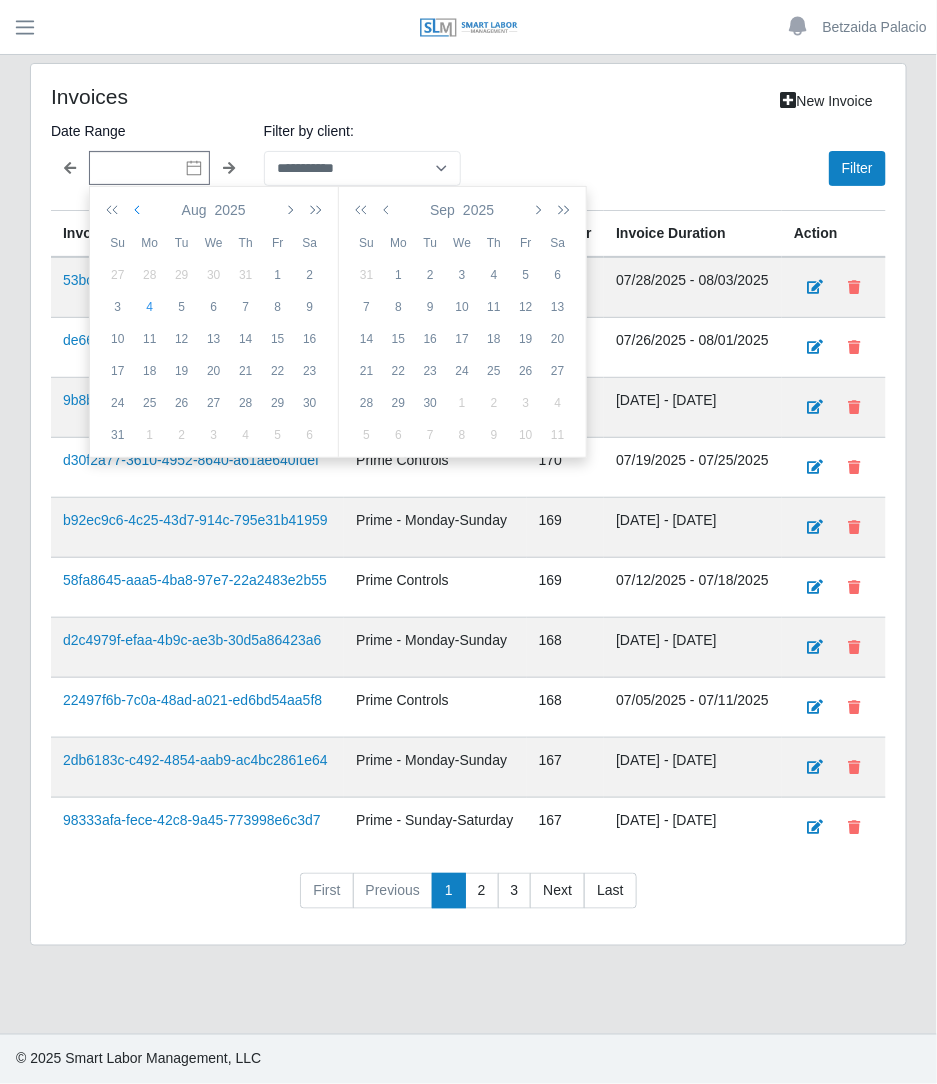click at bounding box center [139, 210] 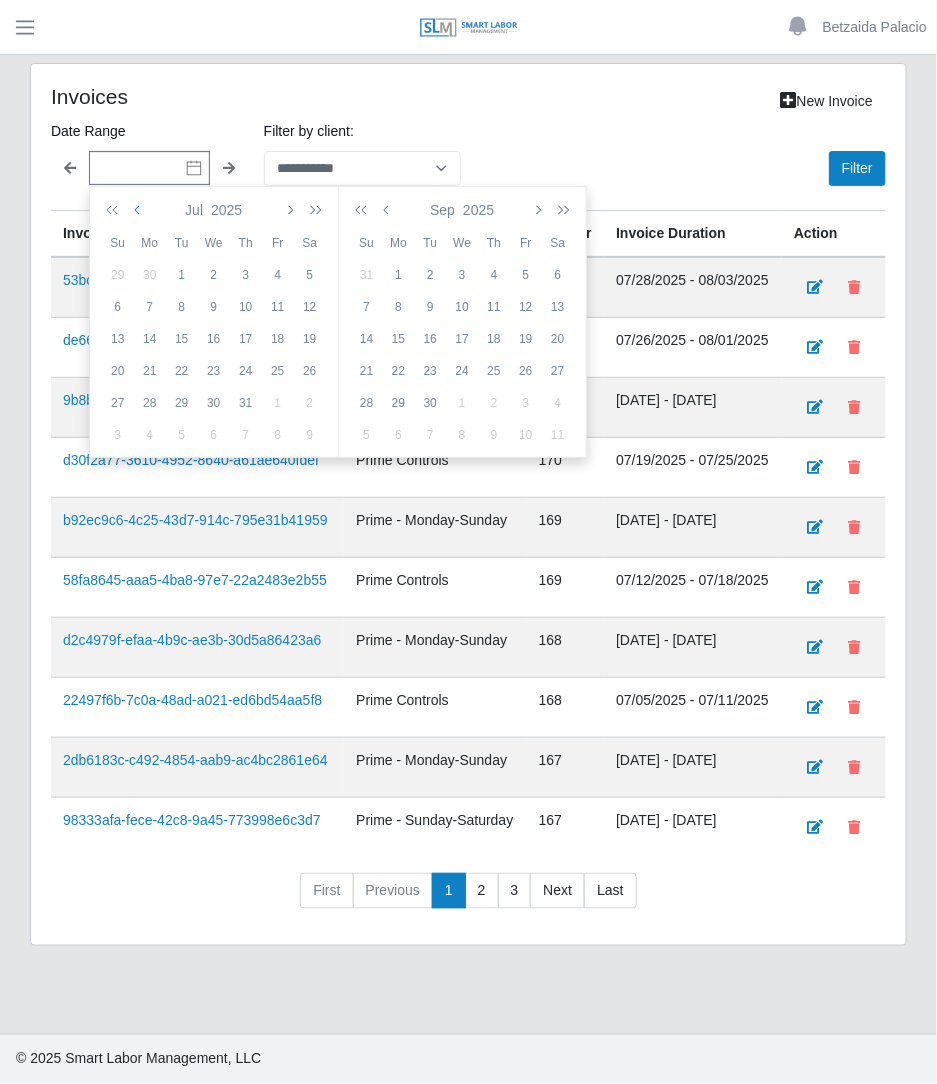 click at bounding box center [139, 210] 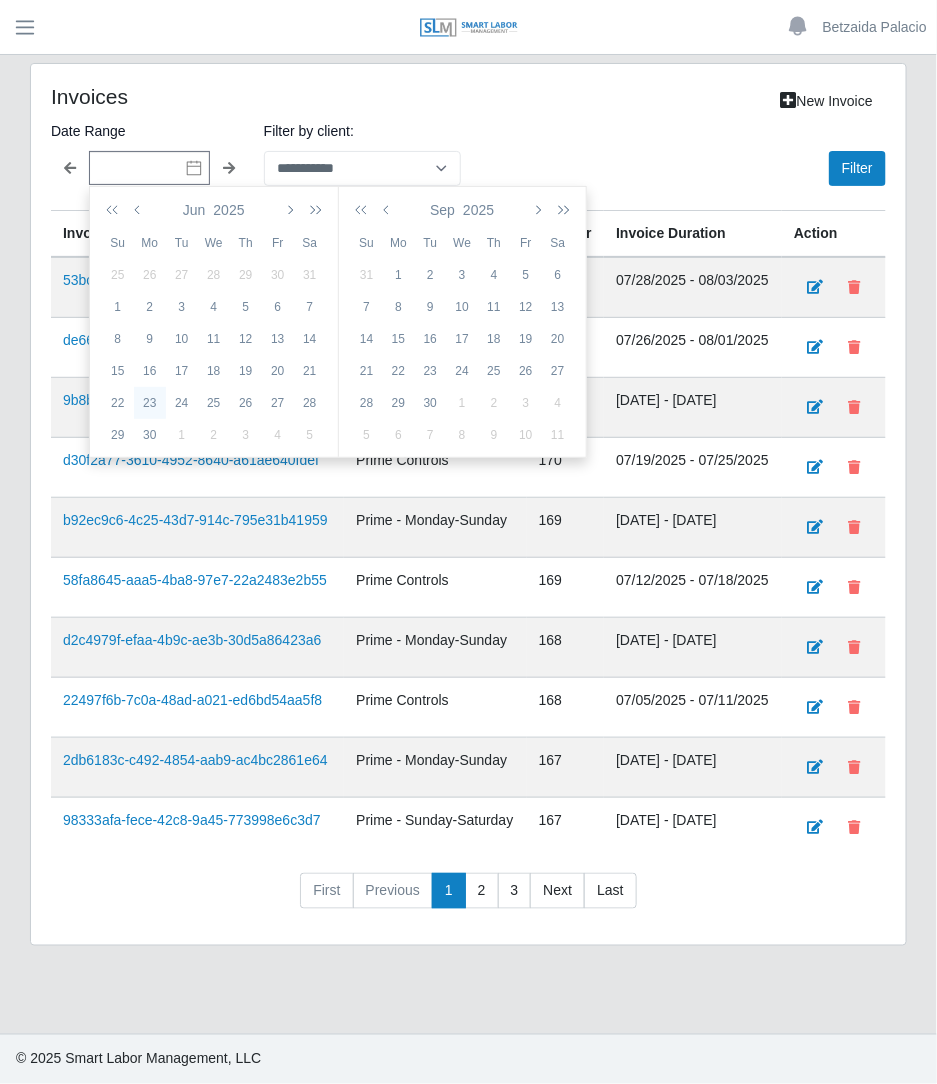 click on "23" at bounding box center [150, 403] 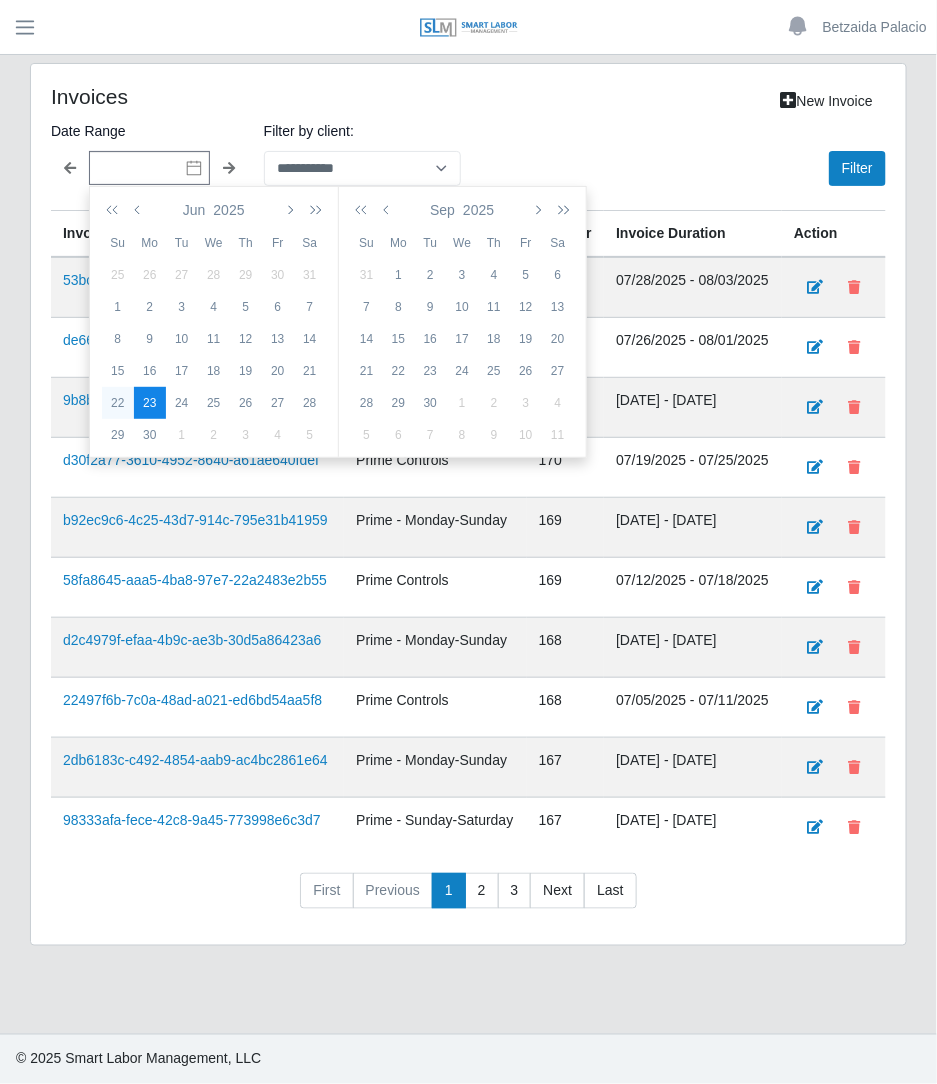 click on "22" 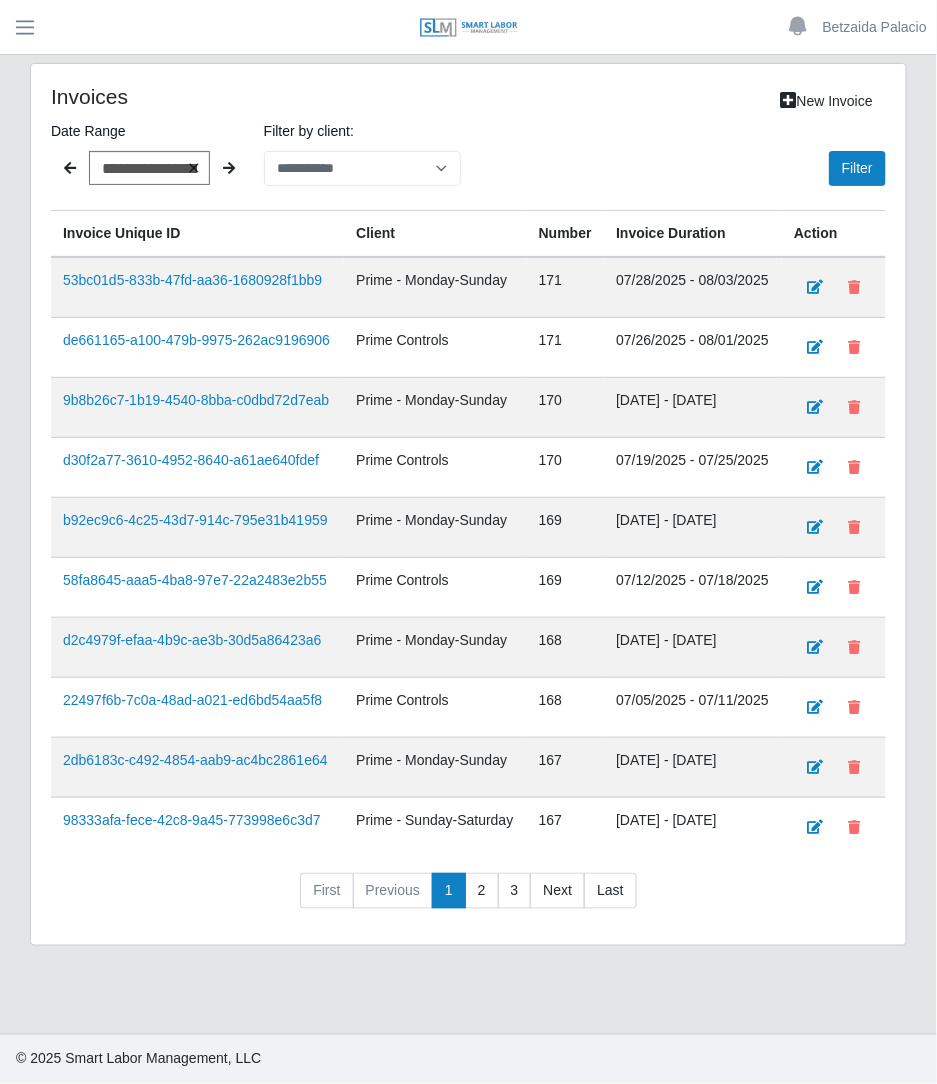 click 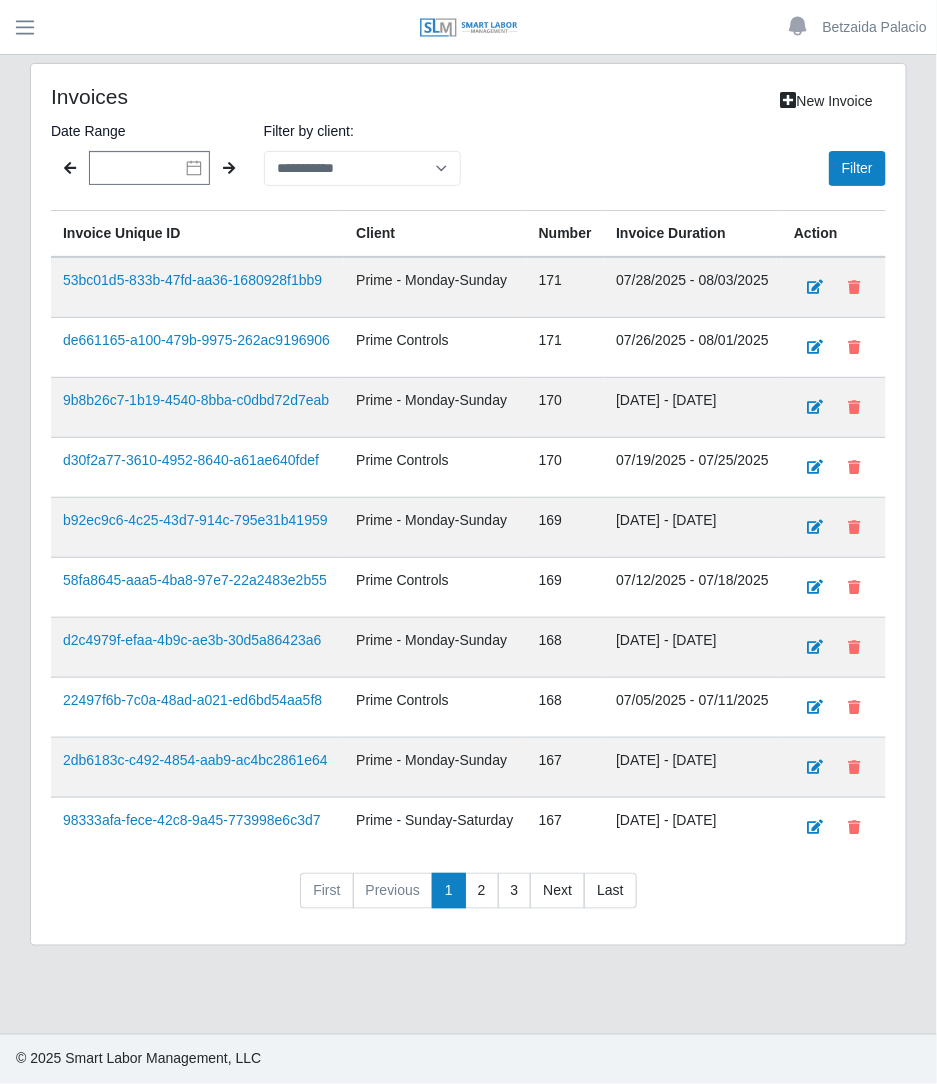 click 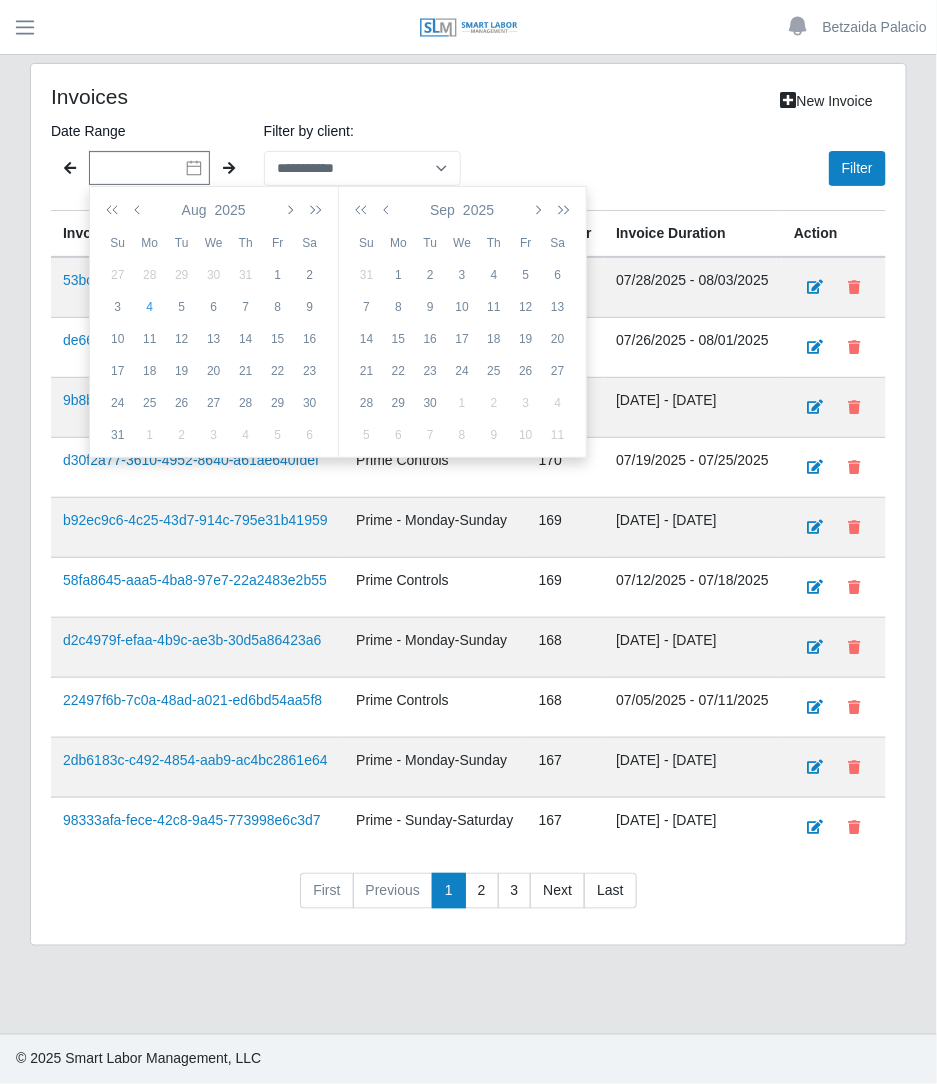 click on "New Invoice" at bounding box center [648, 101] 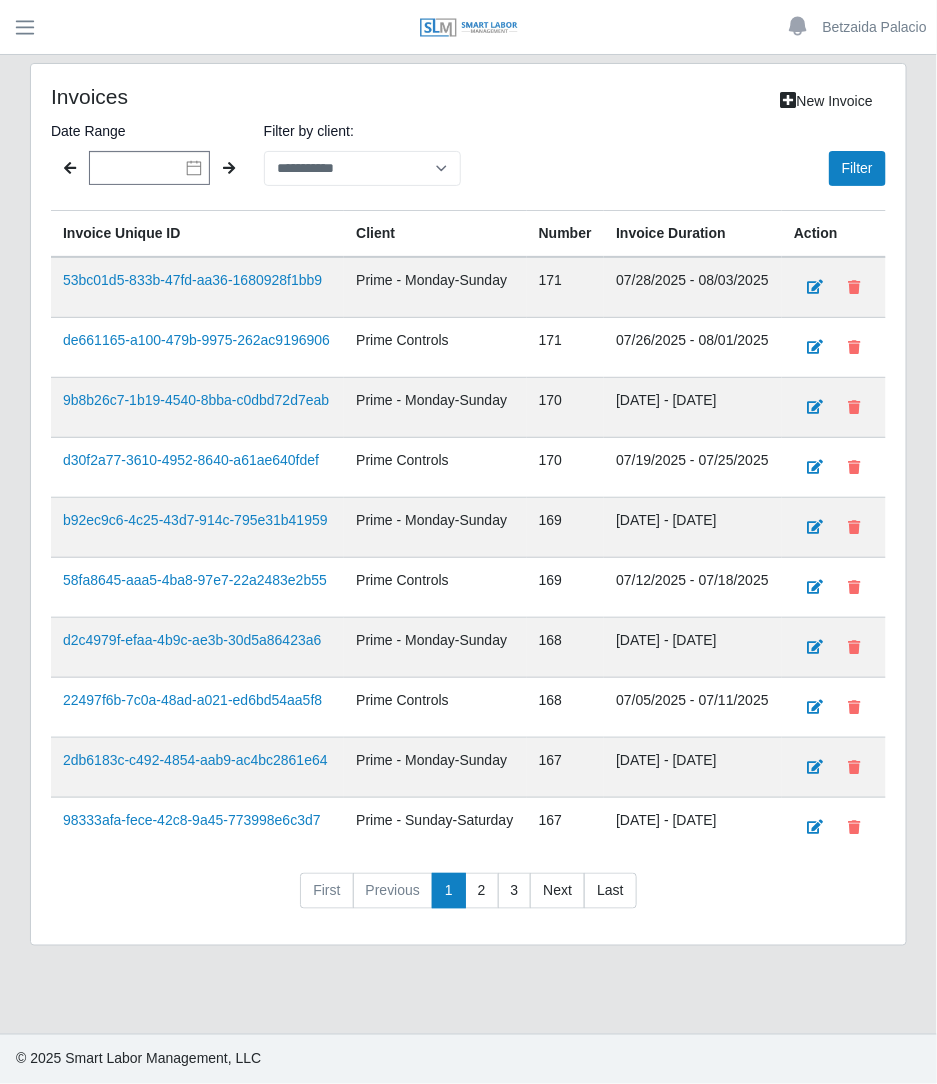 click on "**********" at bounding box center (468, 516) 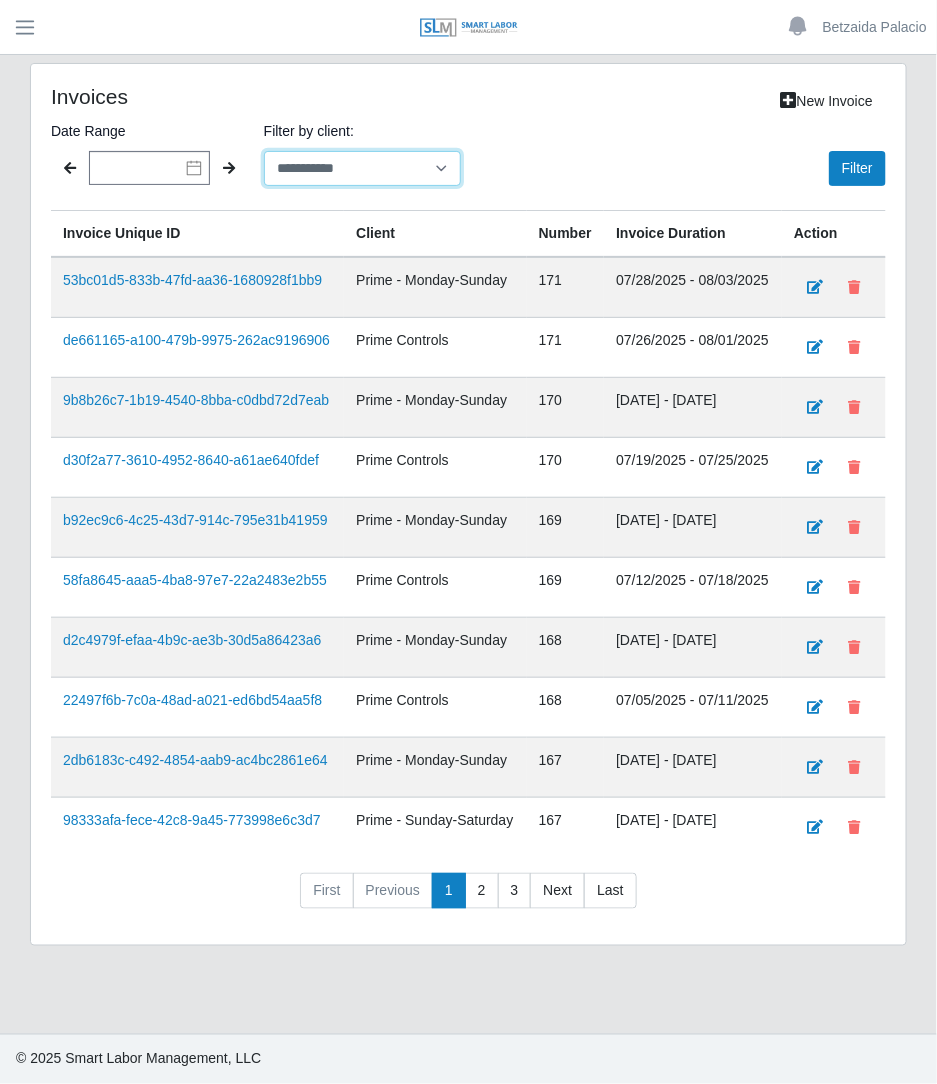 click on "**********" at bounding box center (362, 168) 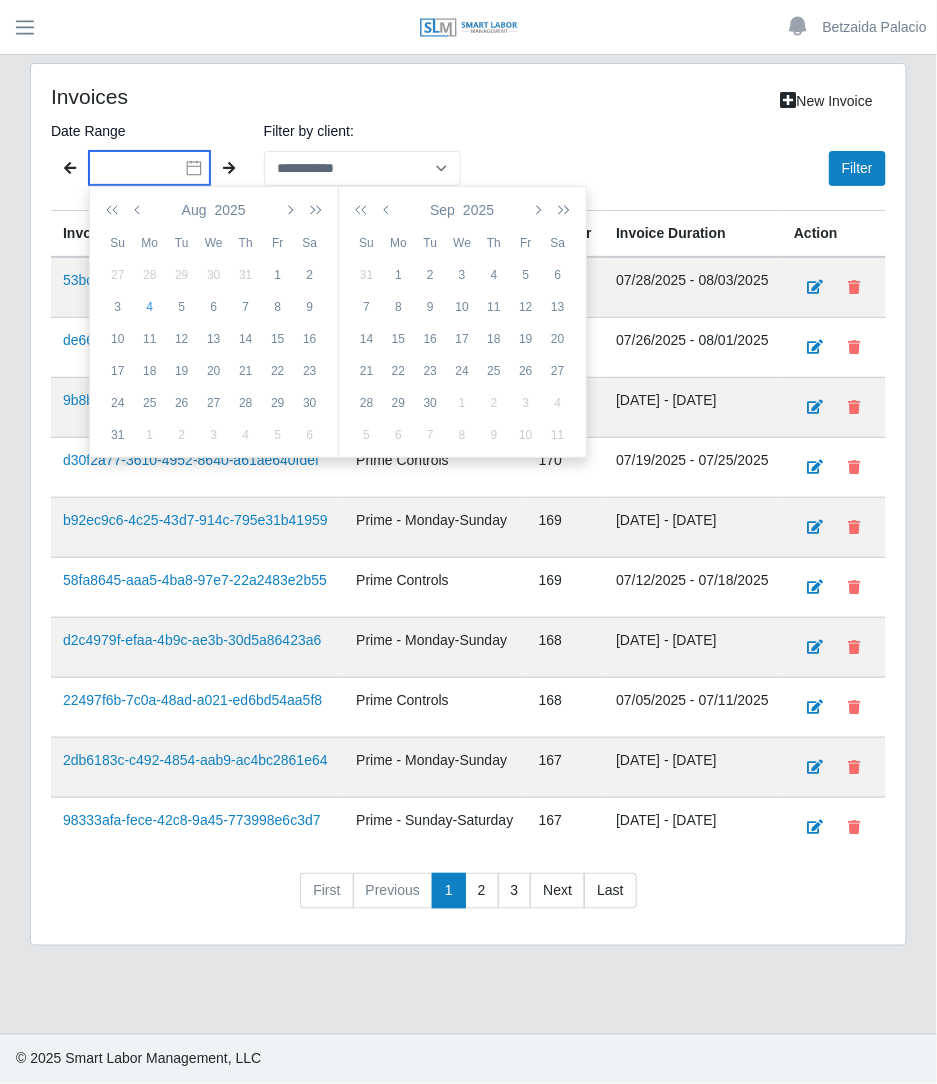 click at bounding box center [149, 168] 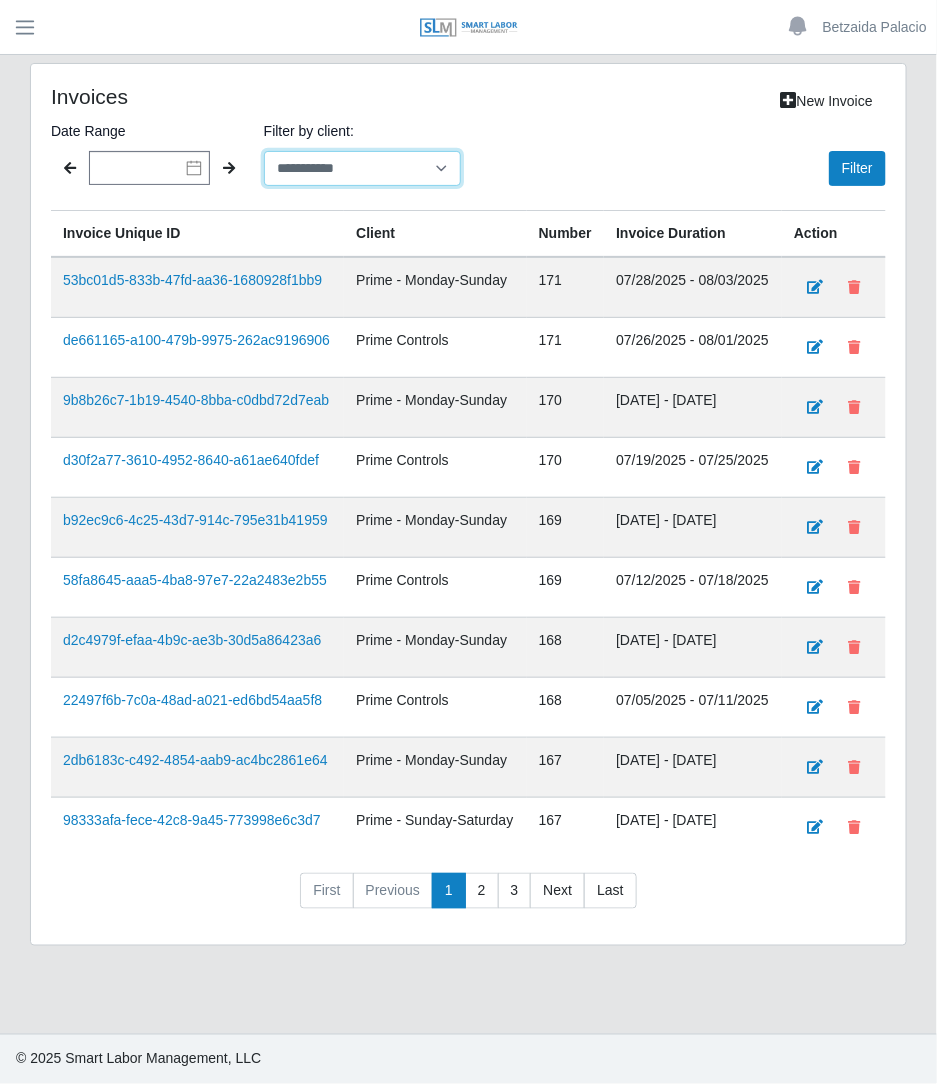 click on "**********" at bounding box center (362, 168) 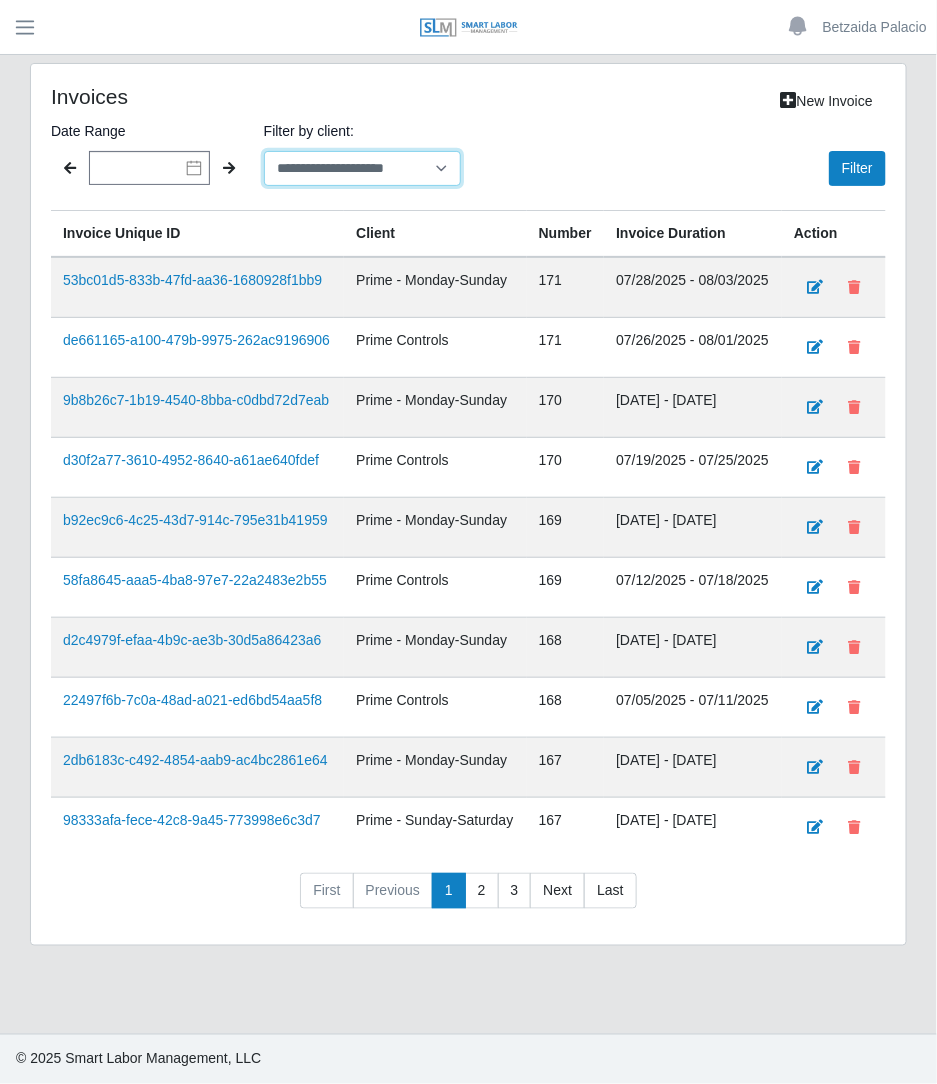 click on "**********" at bounding box center [362, 168] 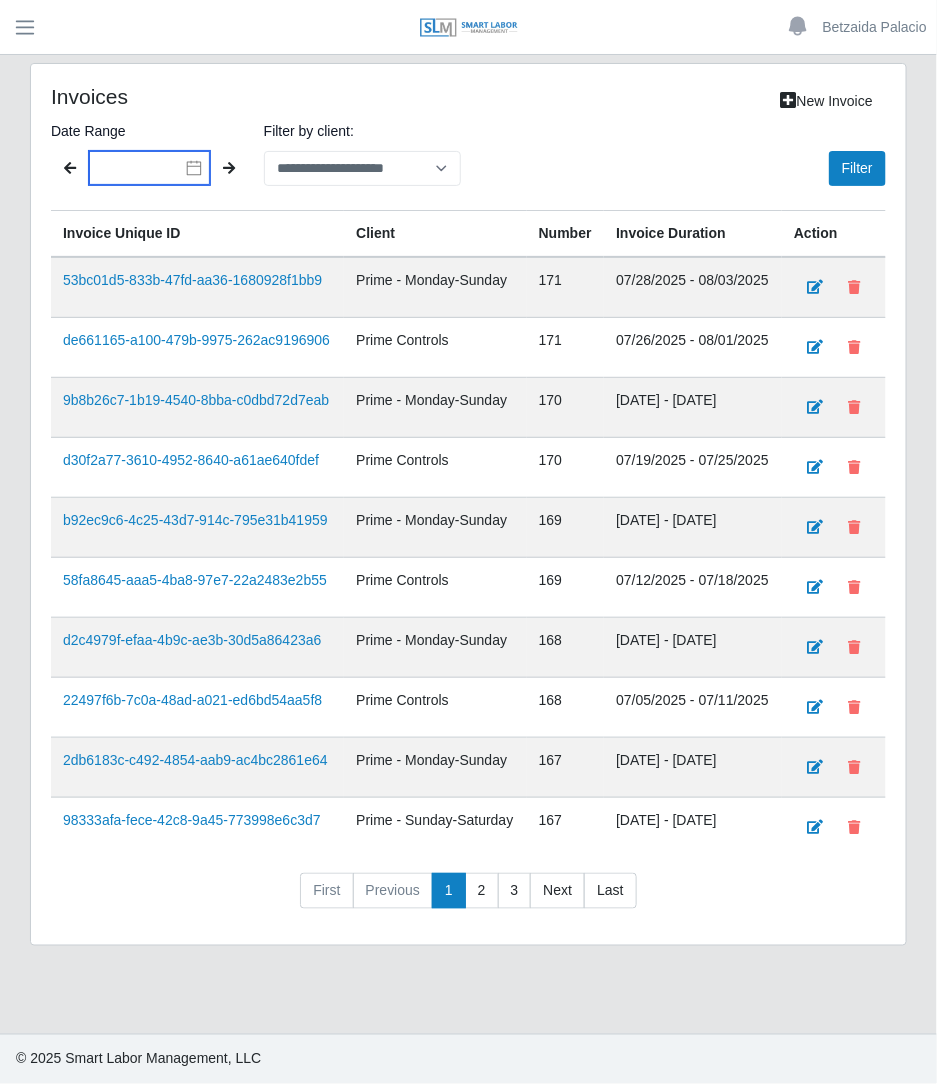 click at bounding box center (149, 168) 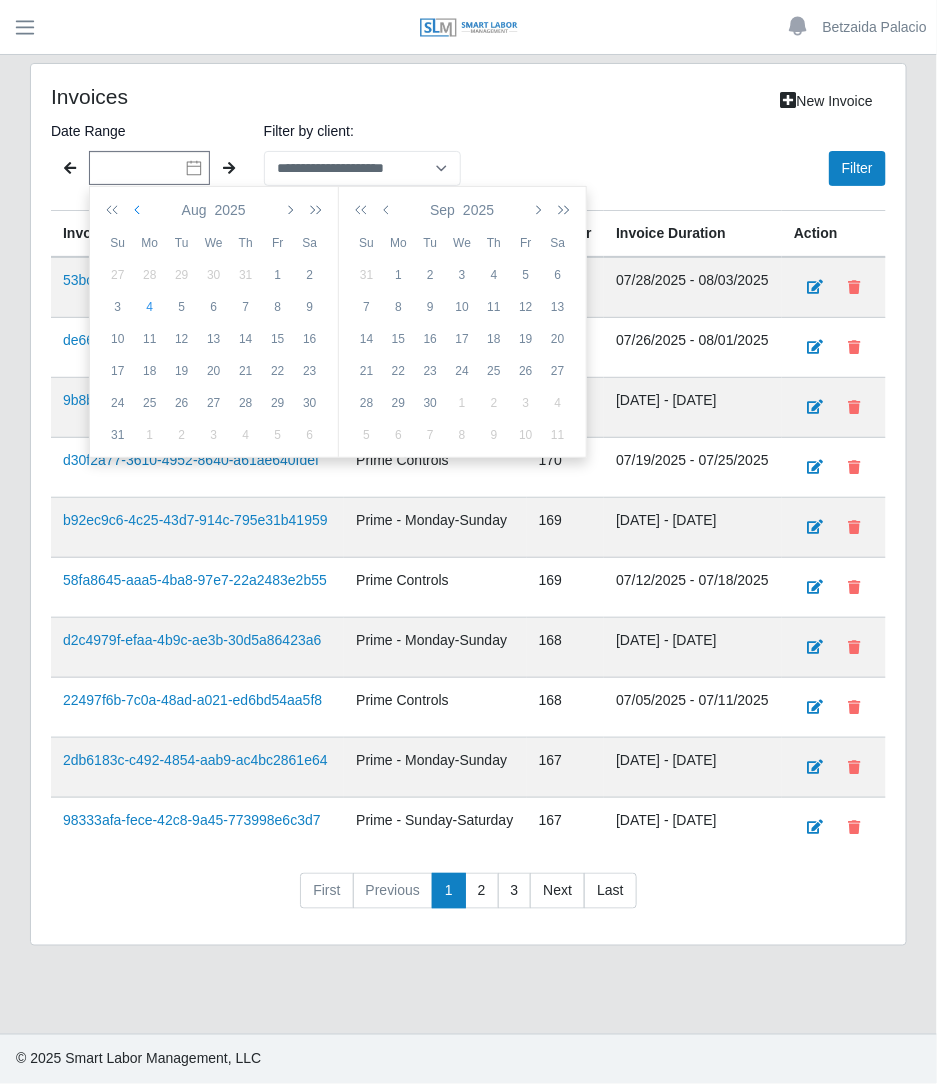 click at bounding box center (139, 210) 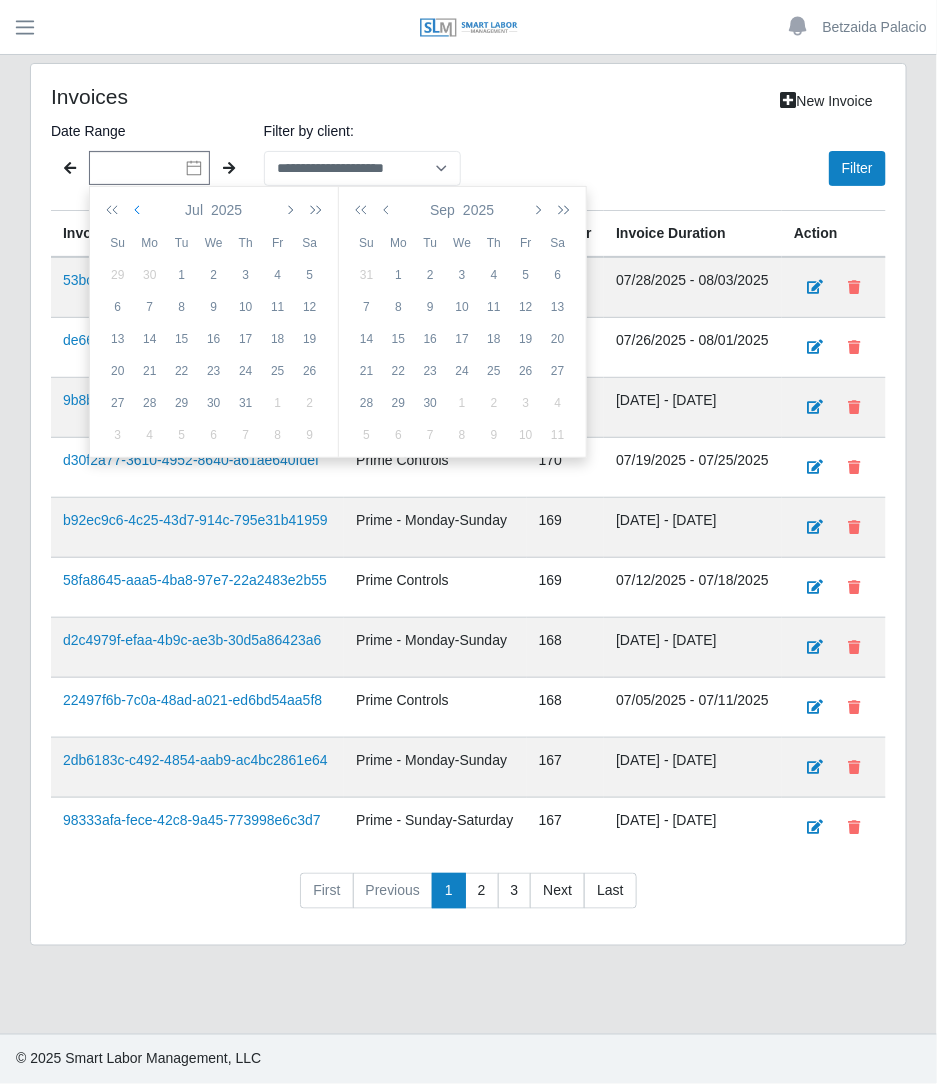 click at bounding box center (139, 210) 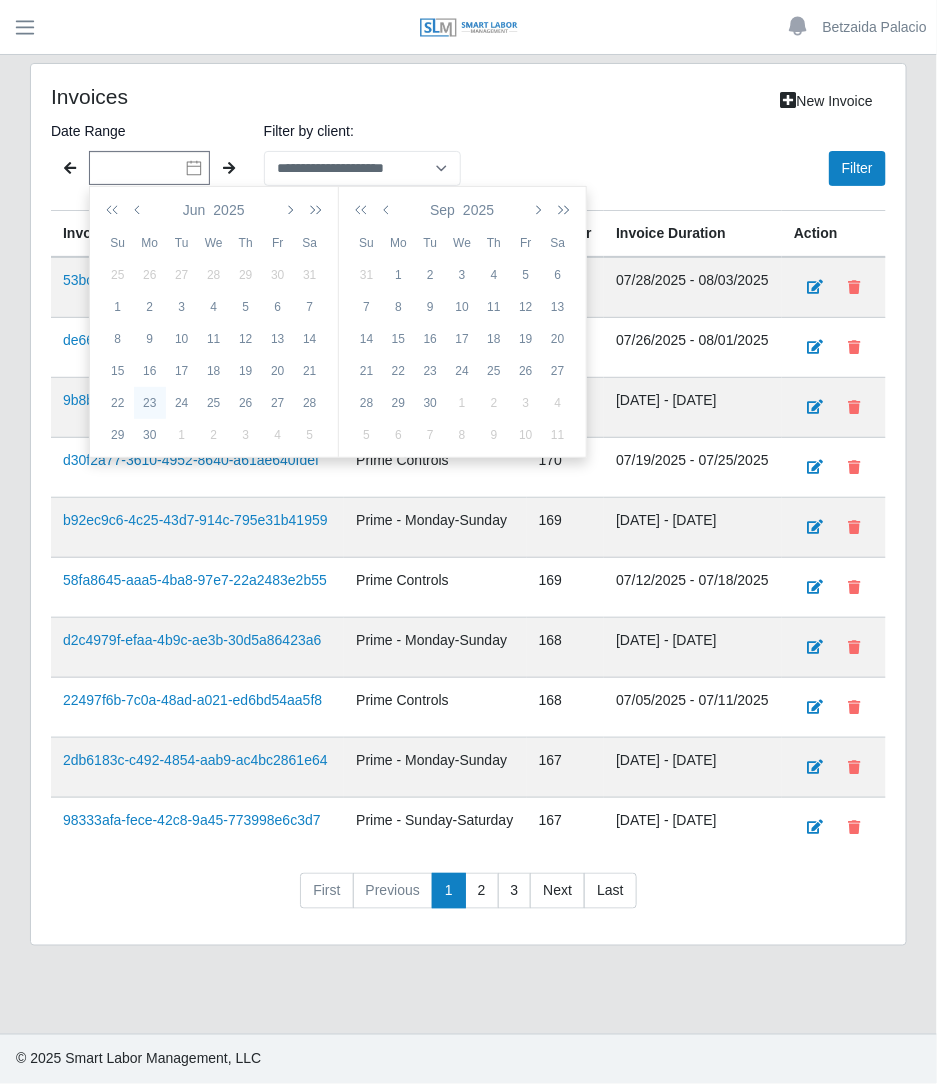 click on "23" 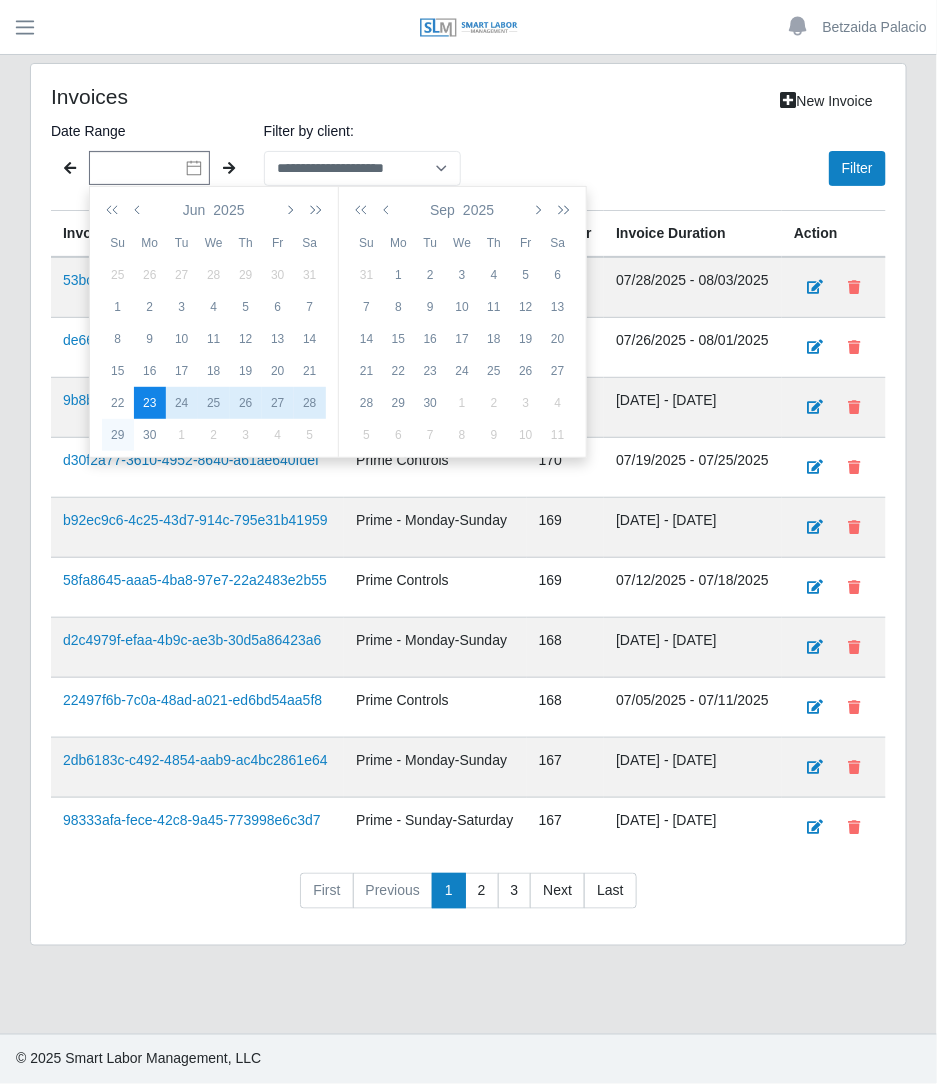 click on "29" at bounding box center (118, 435) 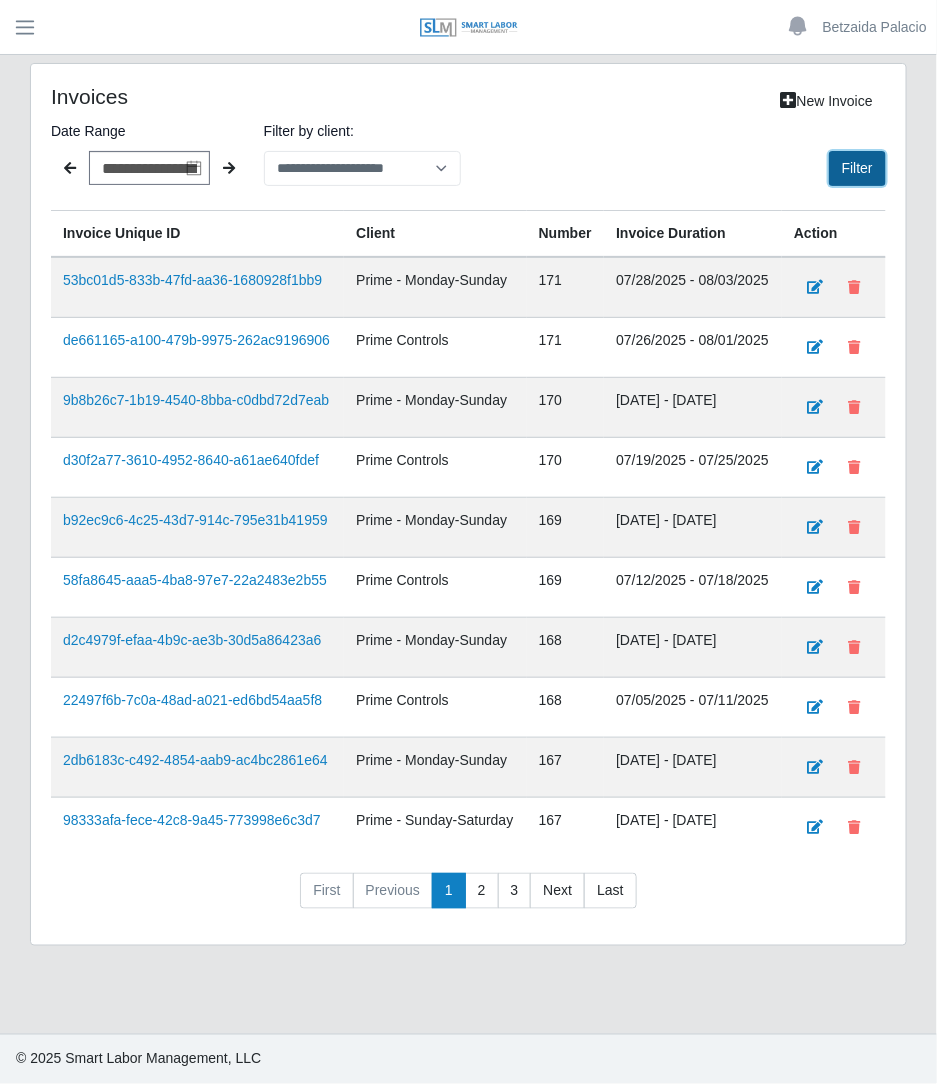 click on "Filter" at bounding box center [857, 168] 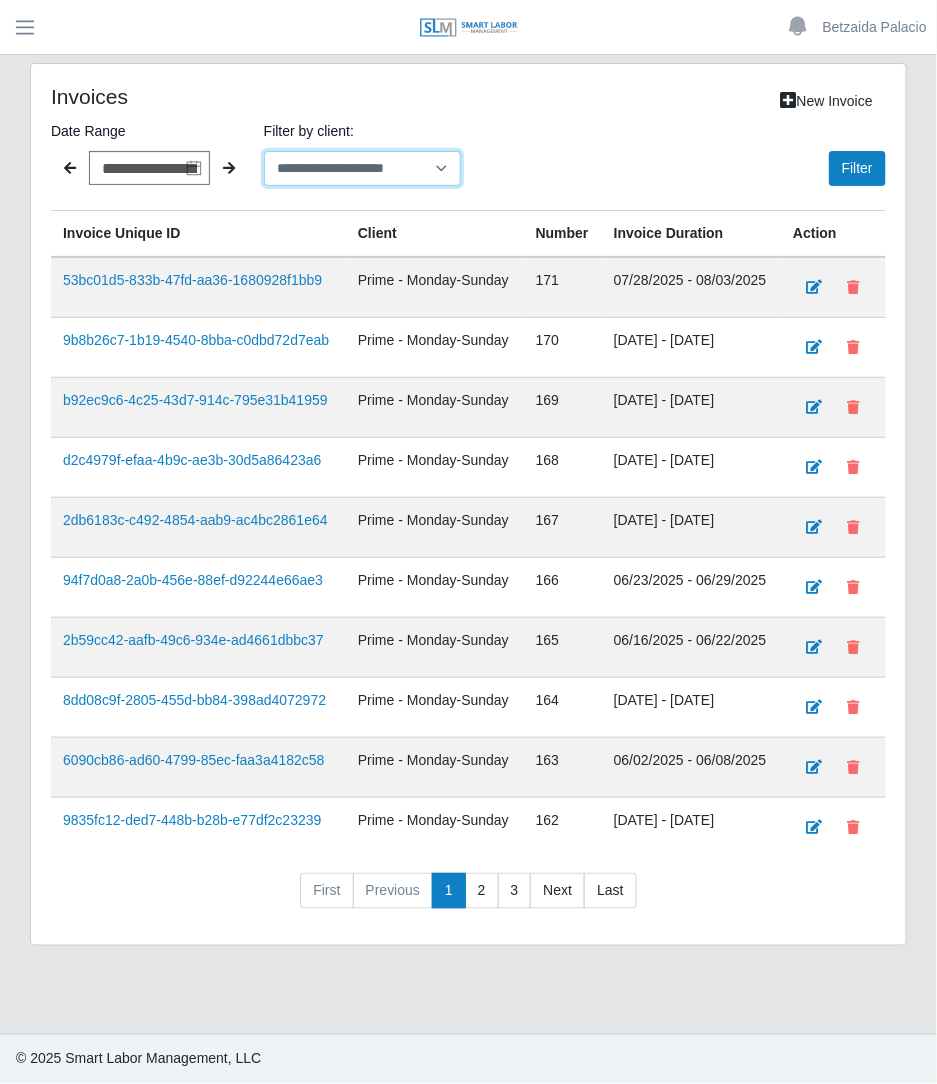 click on "**********" at bounding box center [362, 168] 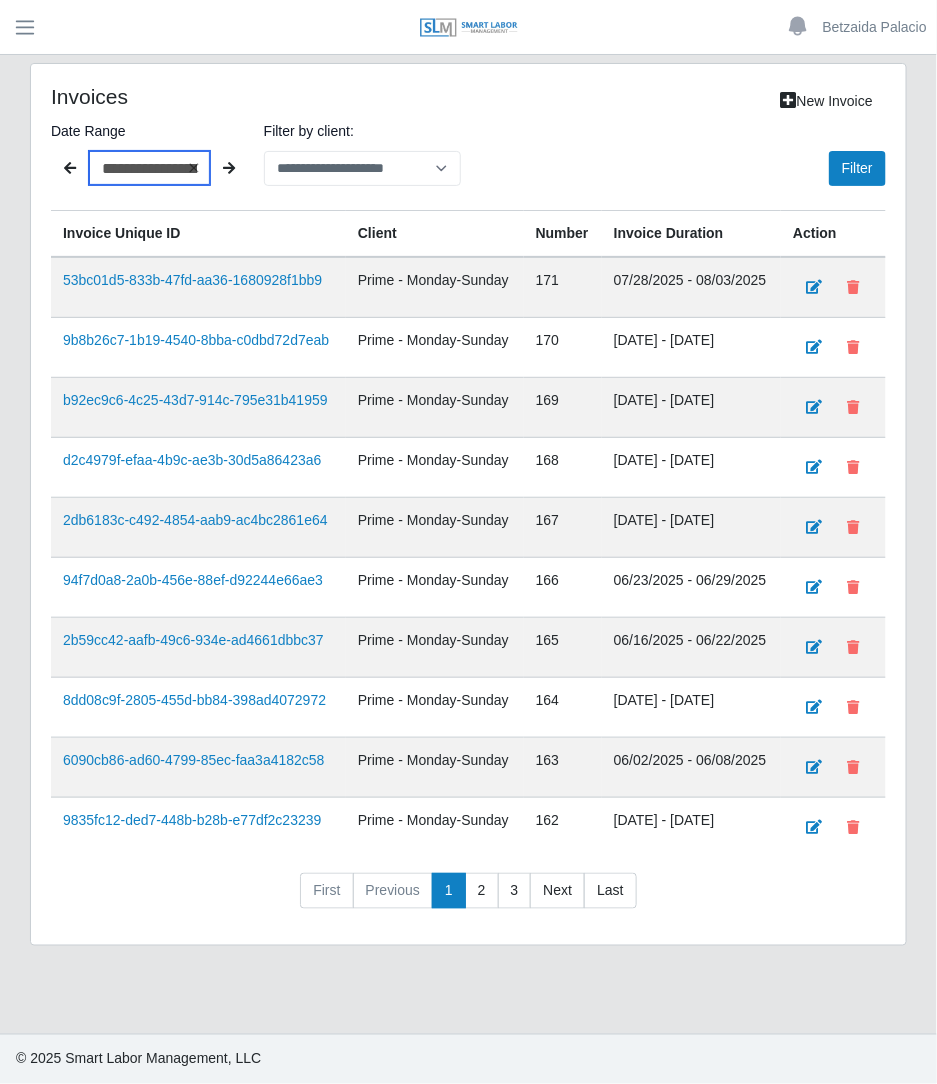 click on "**********" at bounding box center (149, 168) 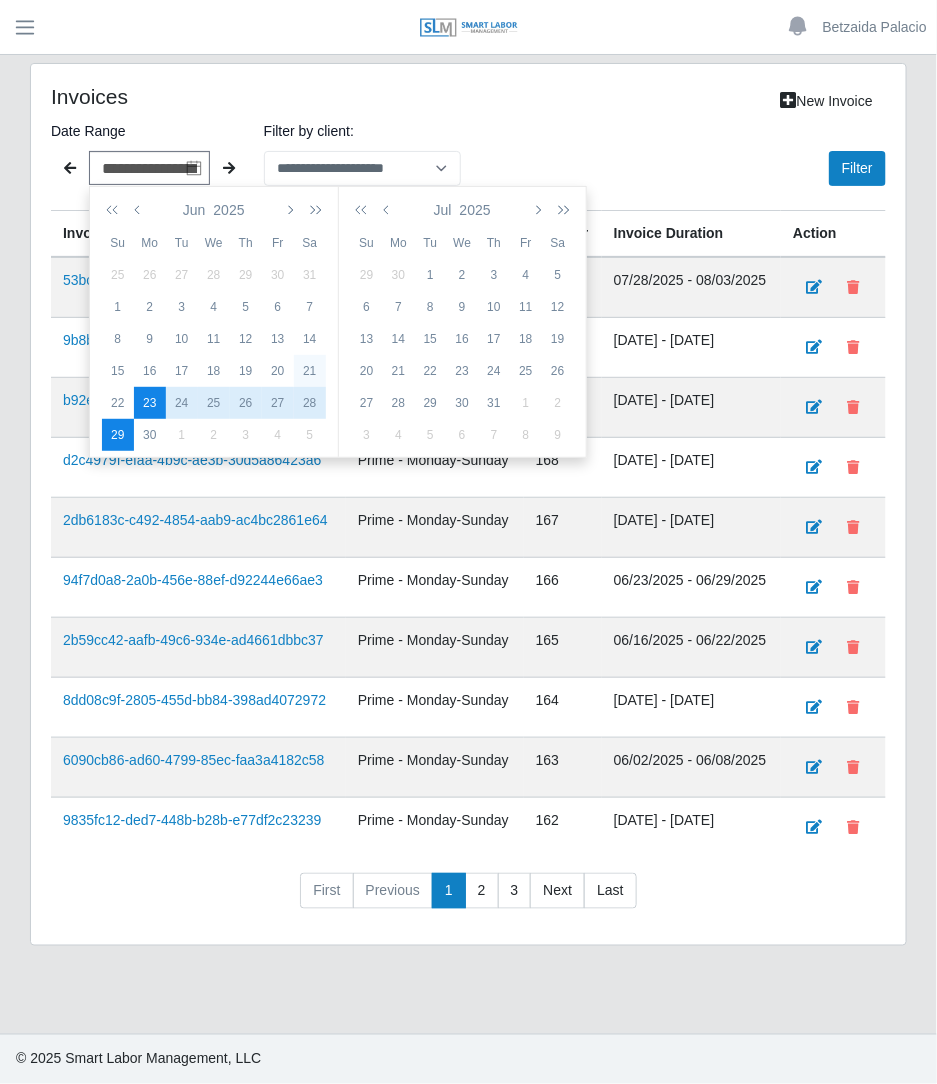 click on "21" at bounding box center (310, 371) 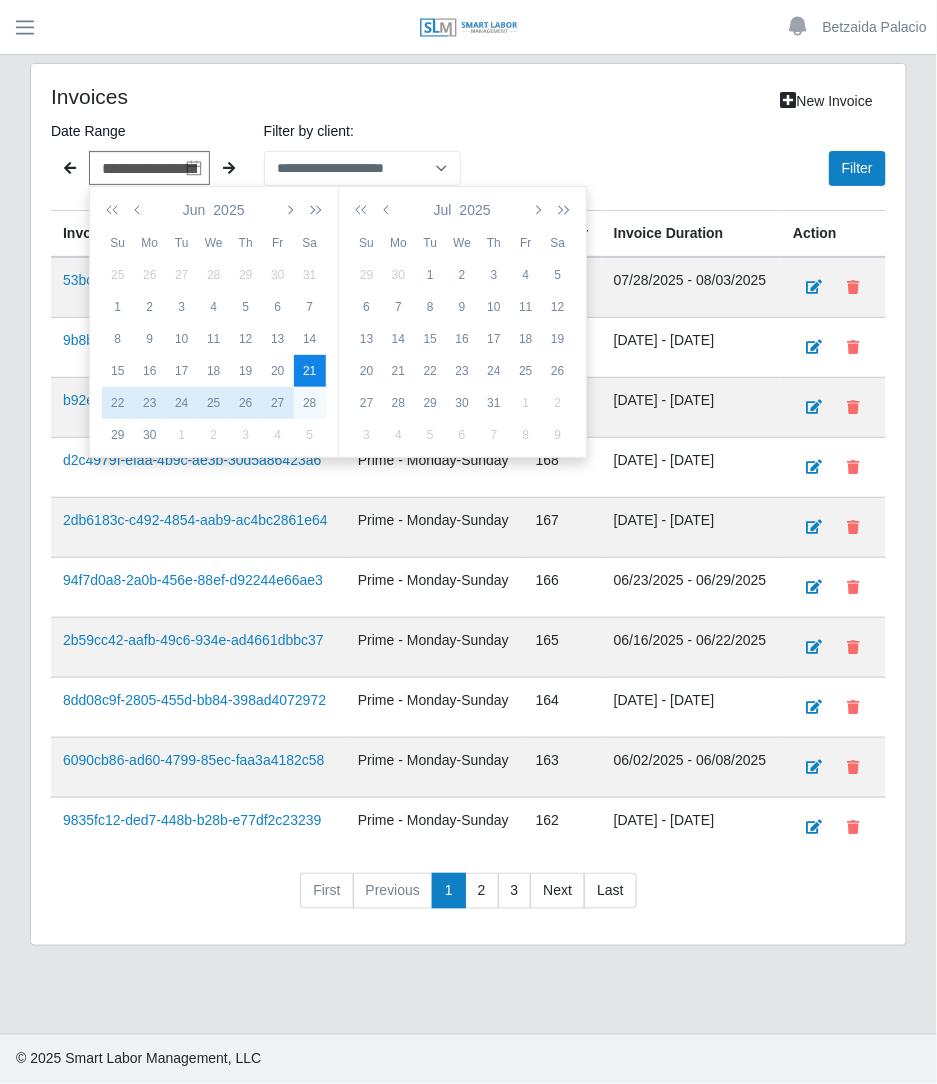 click on "28" 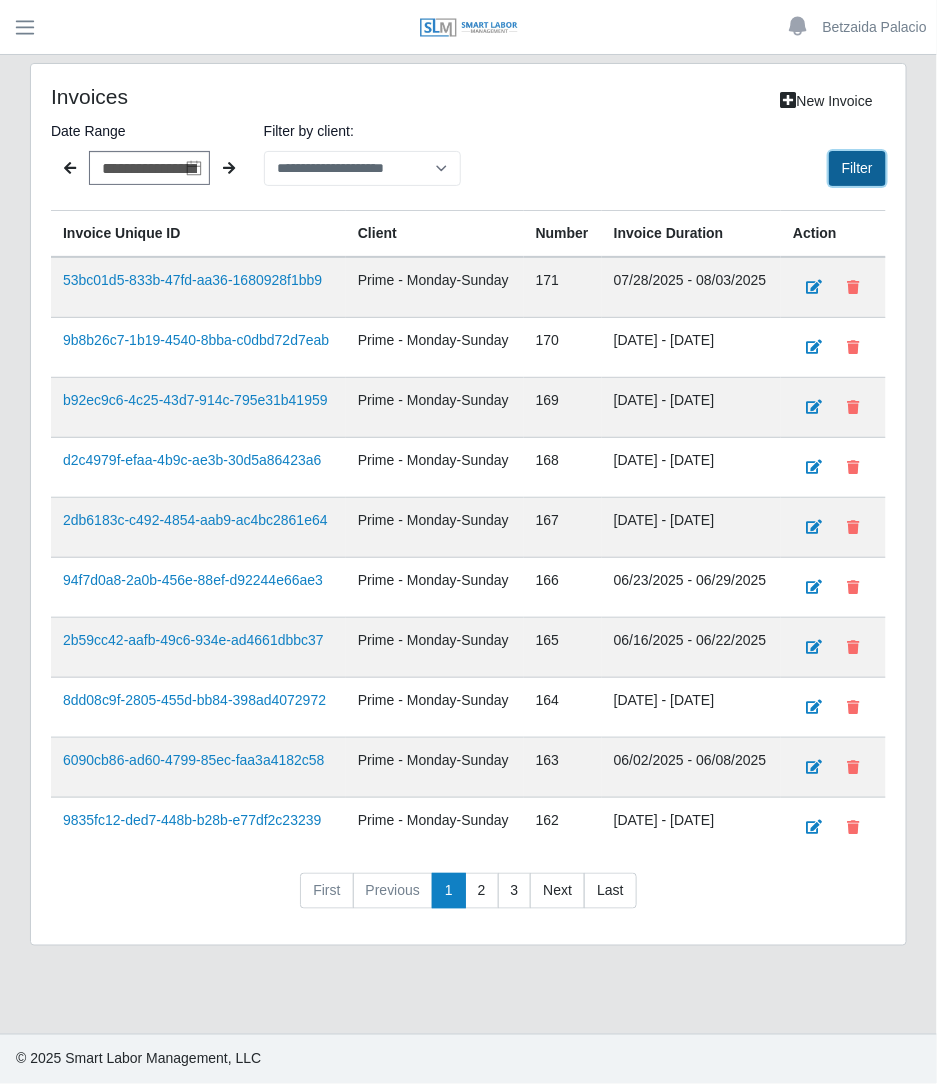 click on "Filter" at bounding box center [857, 168] 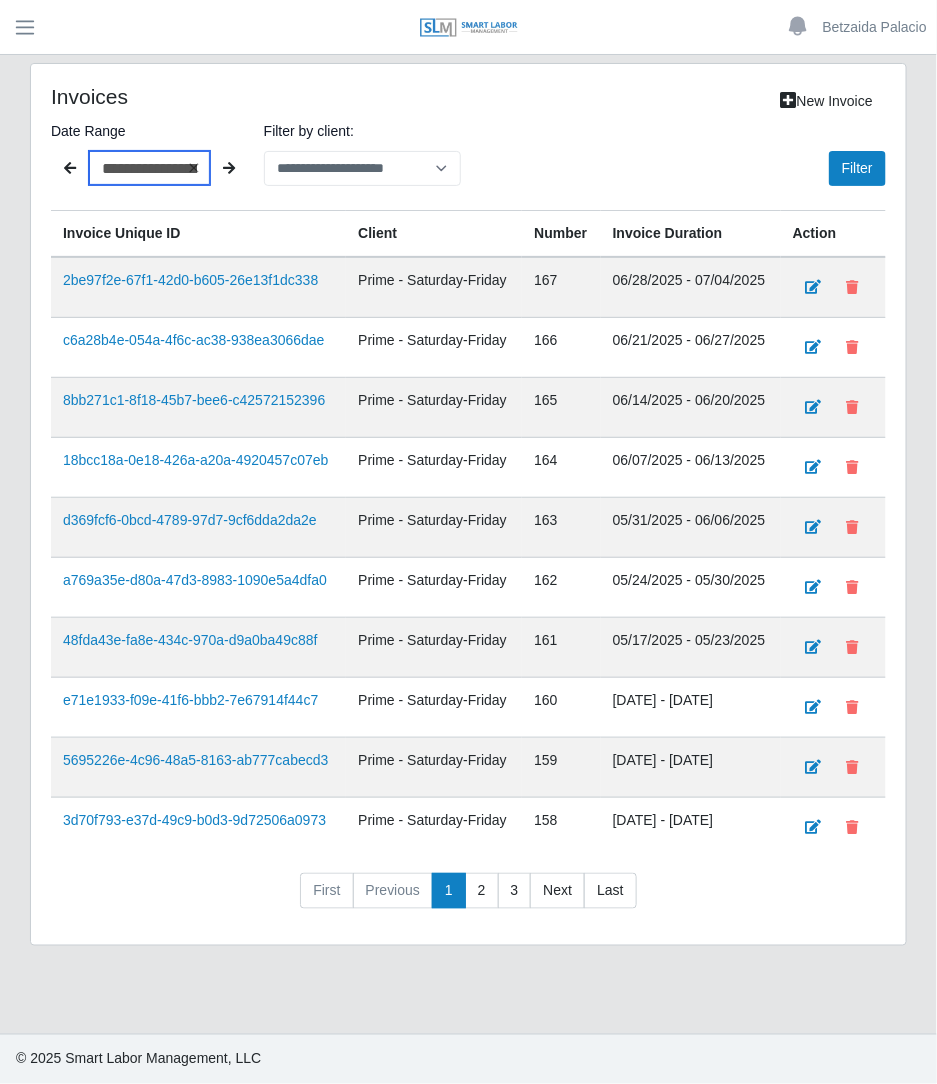 click on "**********" at bounding box center [149, 168] 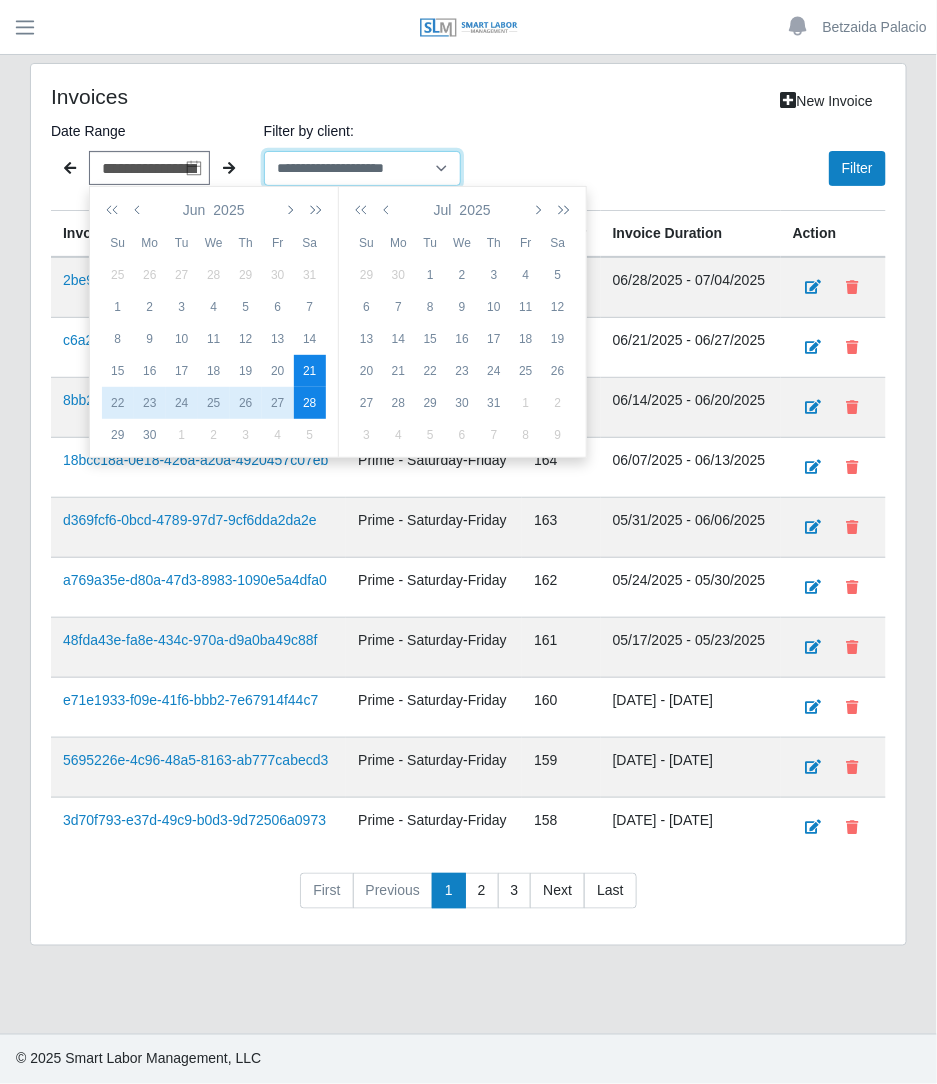 click on "**********" at bounding box center (362, 168) 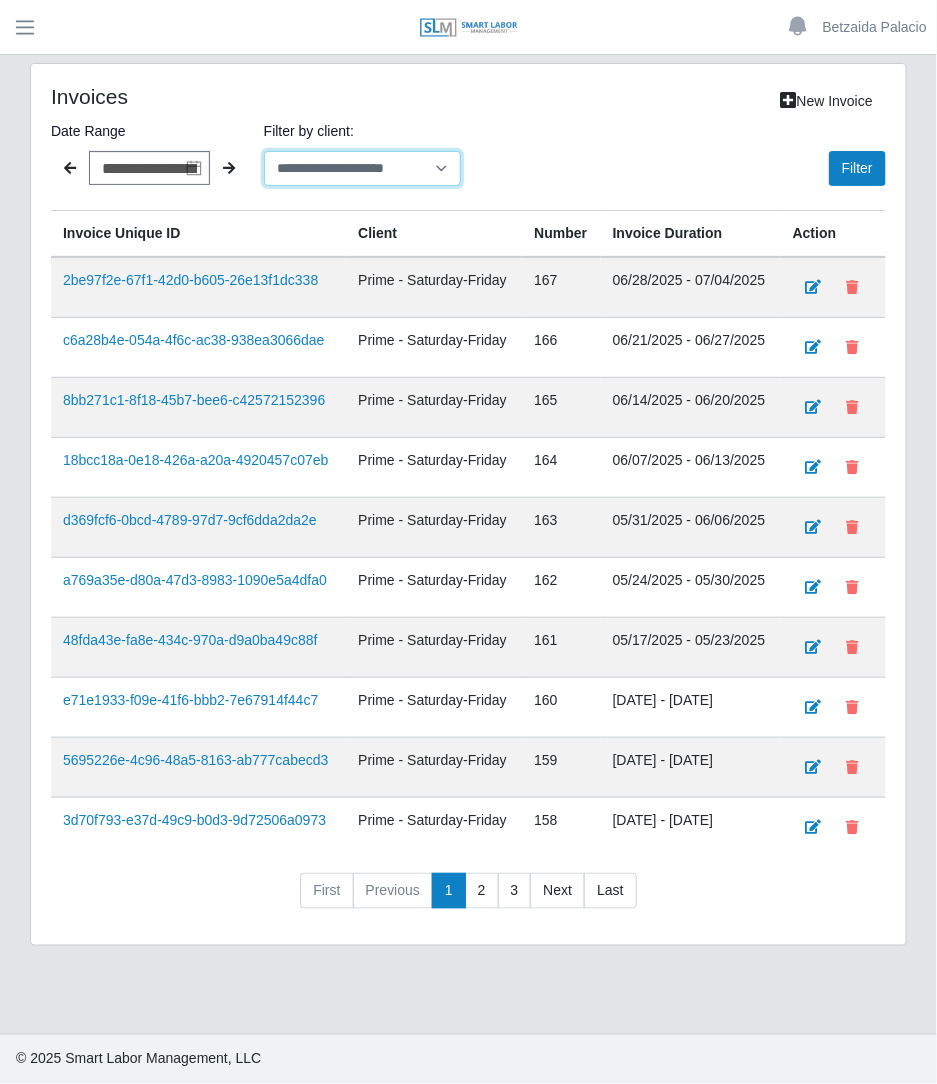 select on "**********" 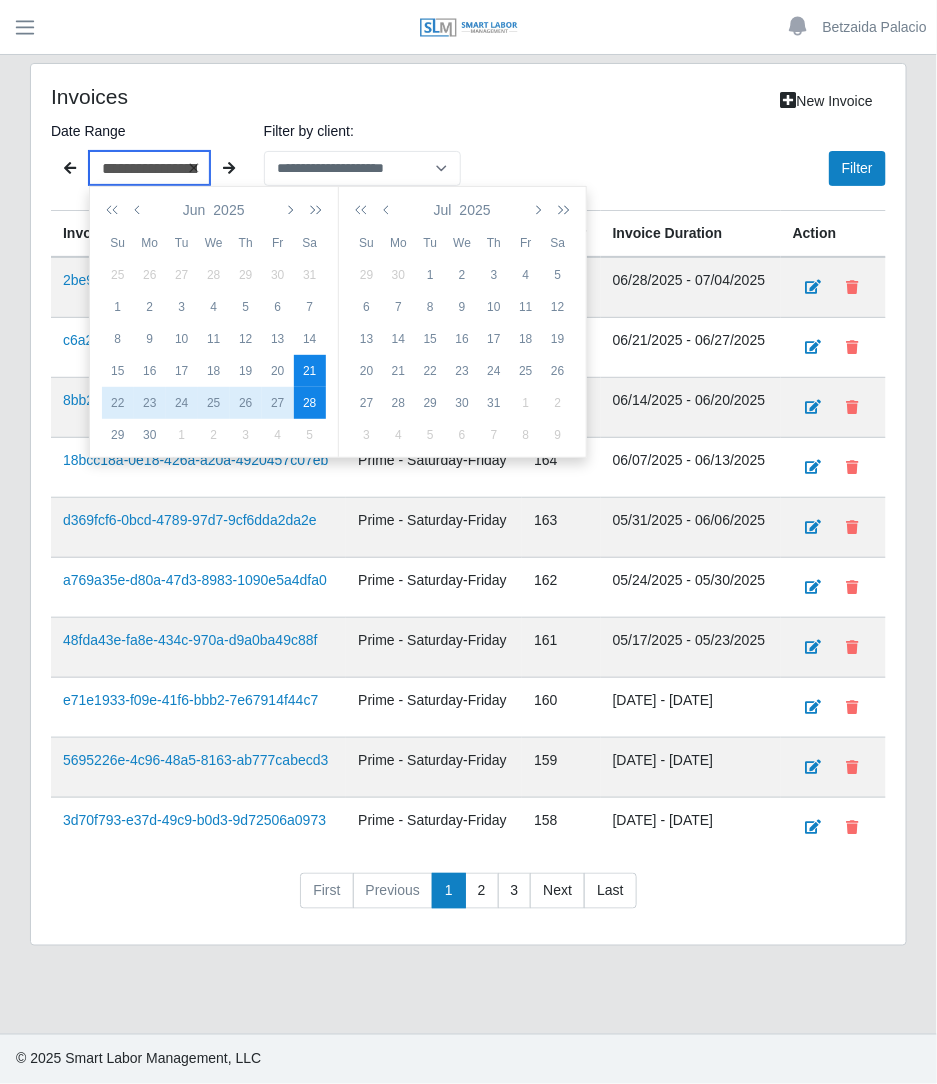 click on "**********" at bounding box center [149, 168] 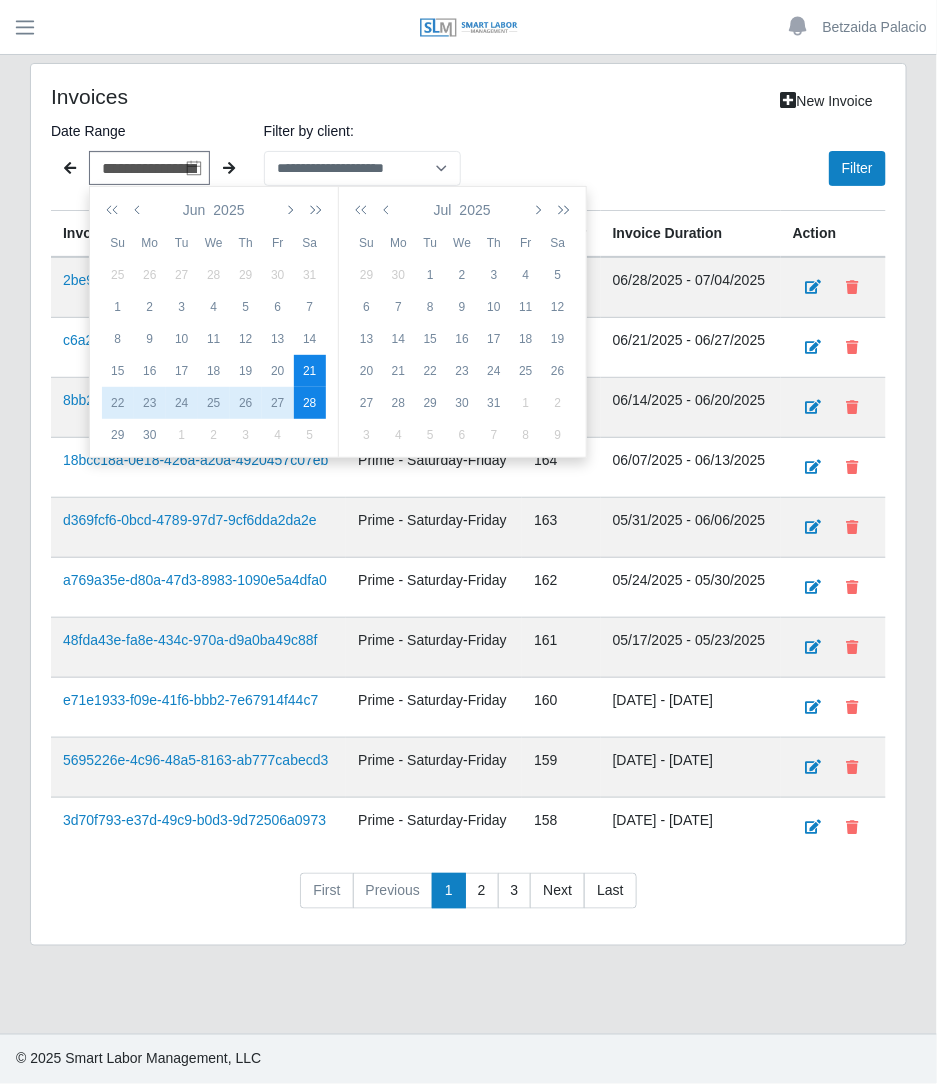 click on "22" 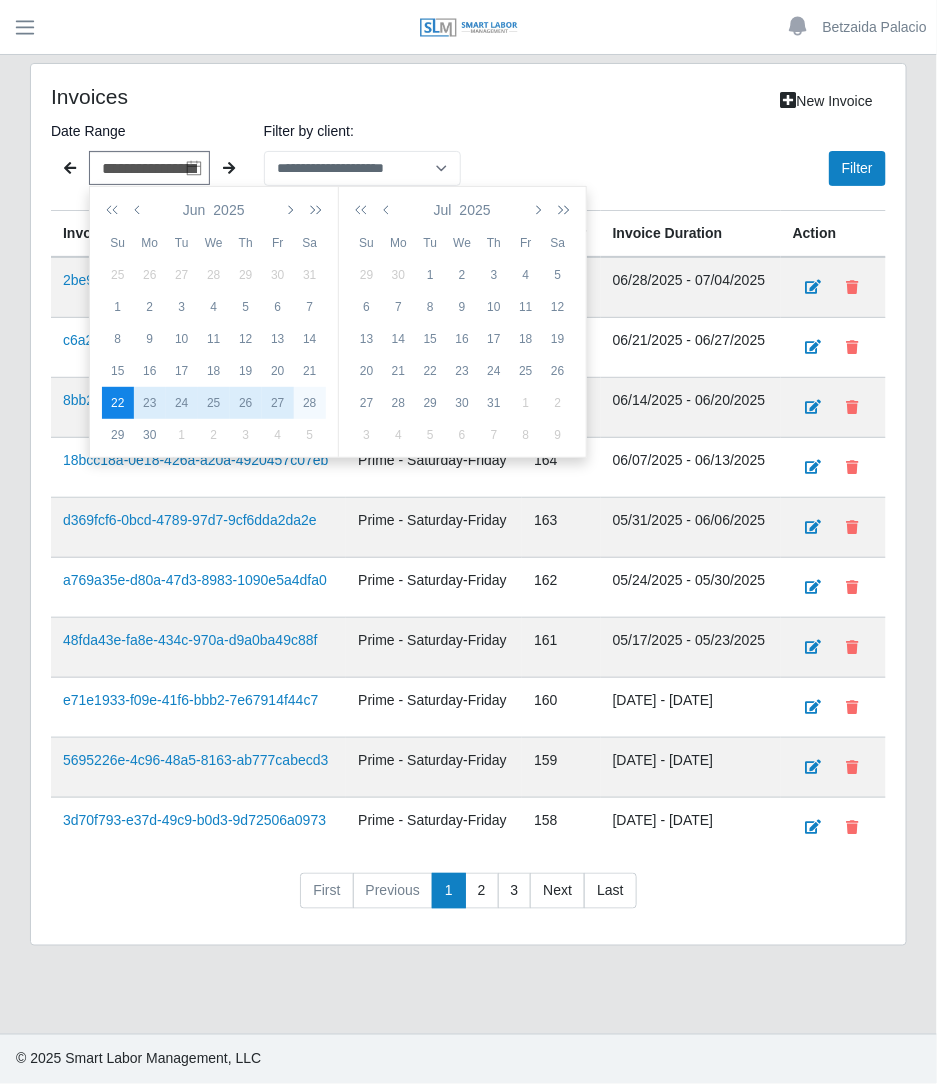 click on "28" at bounding box center (310, 403) 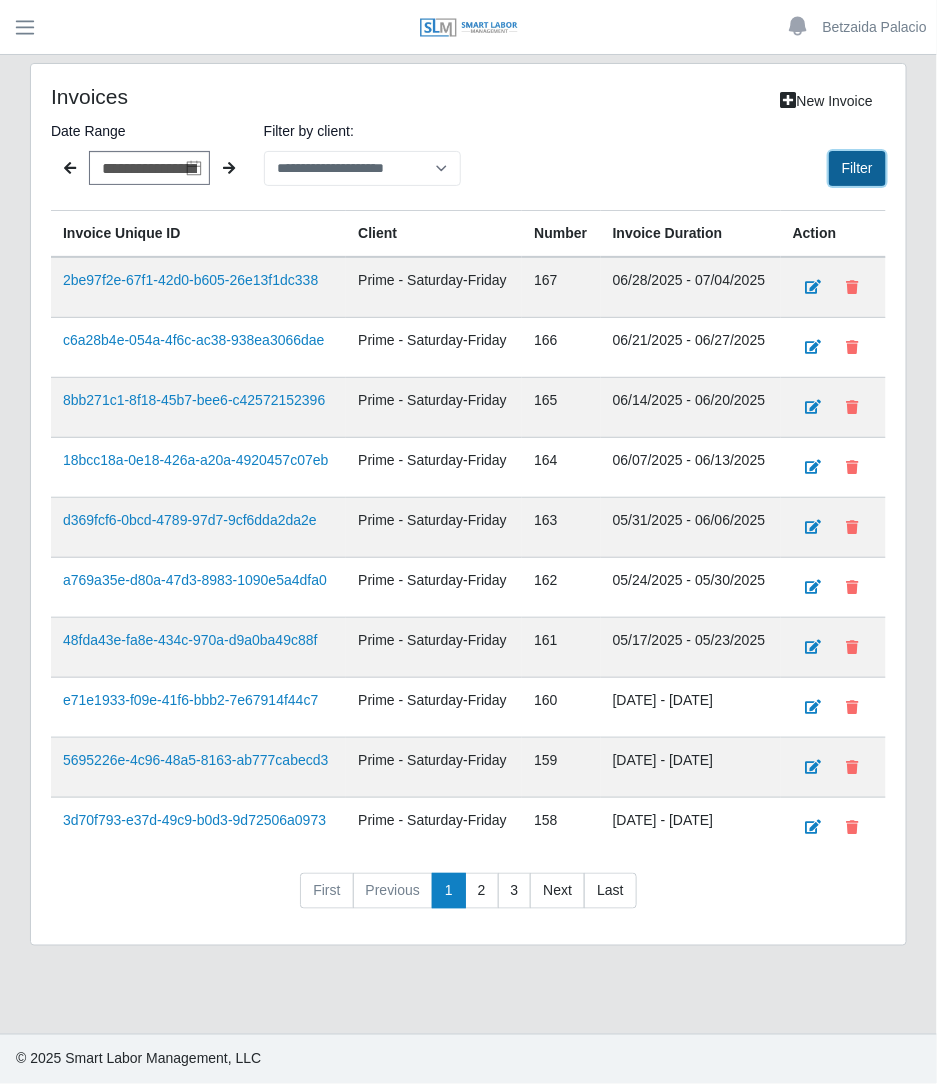 click on "Filter" at bounding box center (857, 168) 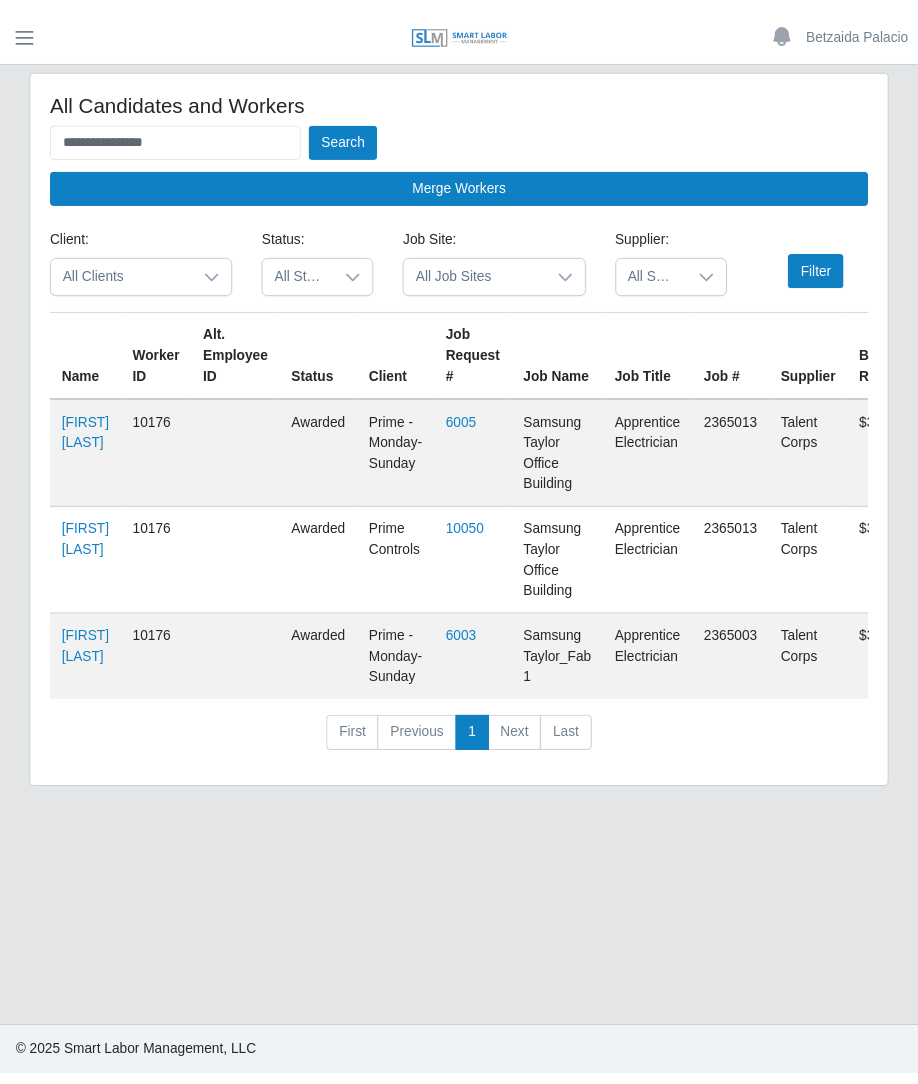 scroll, scrollTop: 0, scrollLeft: 0, axis: both 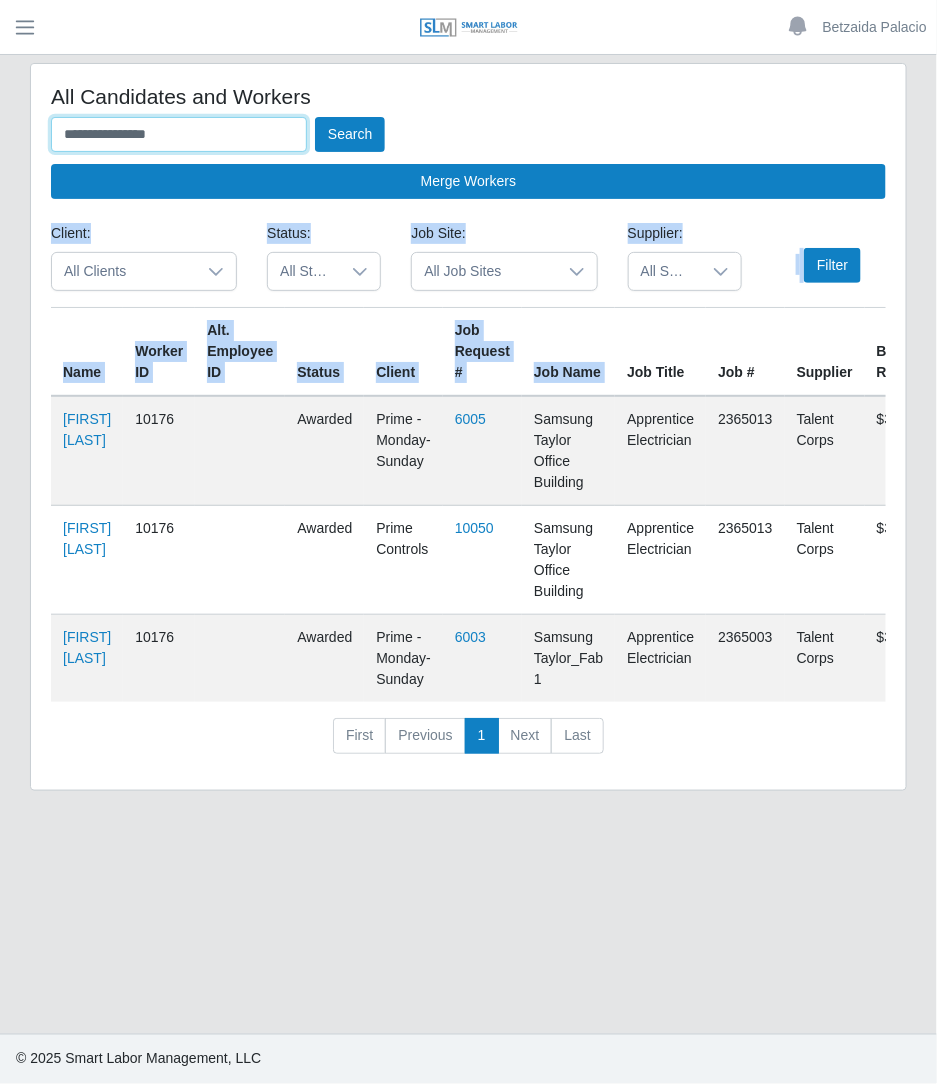 click on "**********" at bounding box center [179, 134] 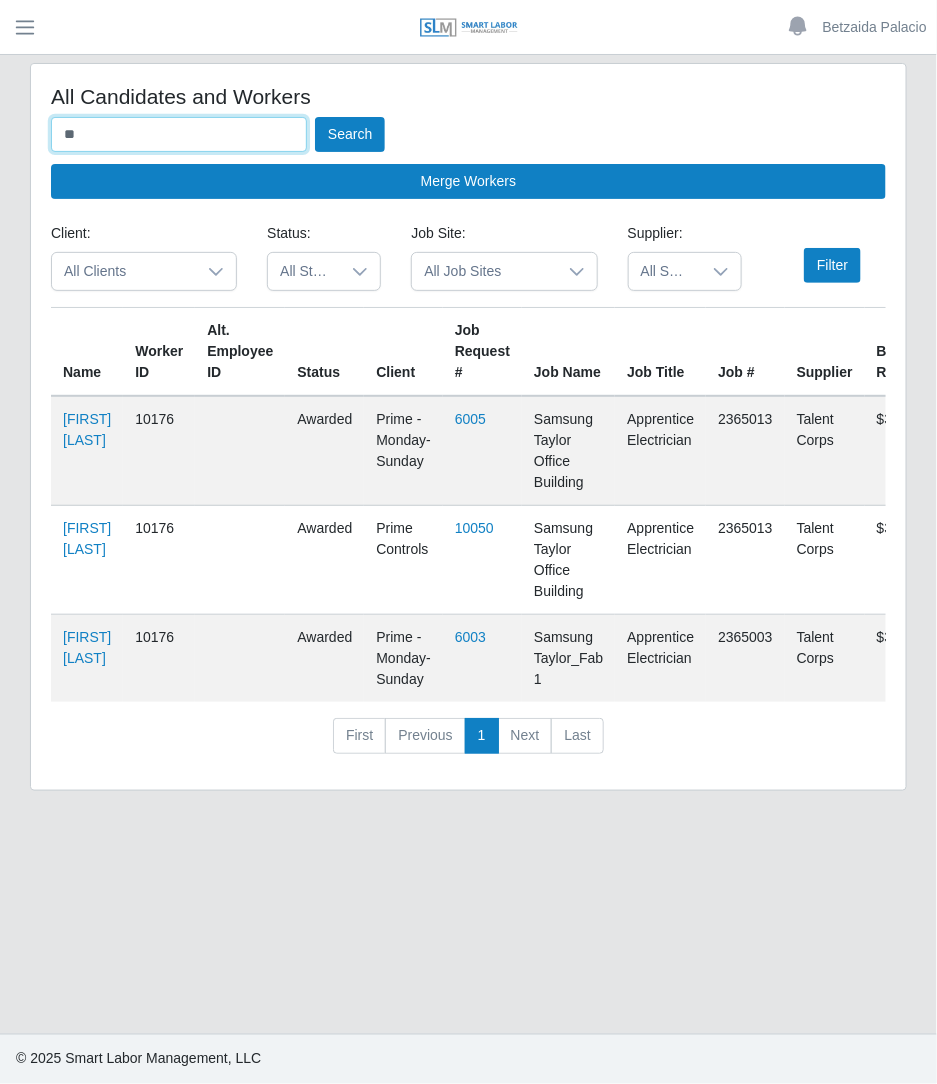 type on "*" 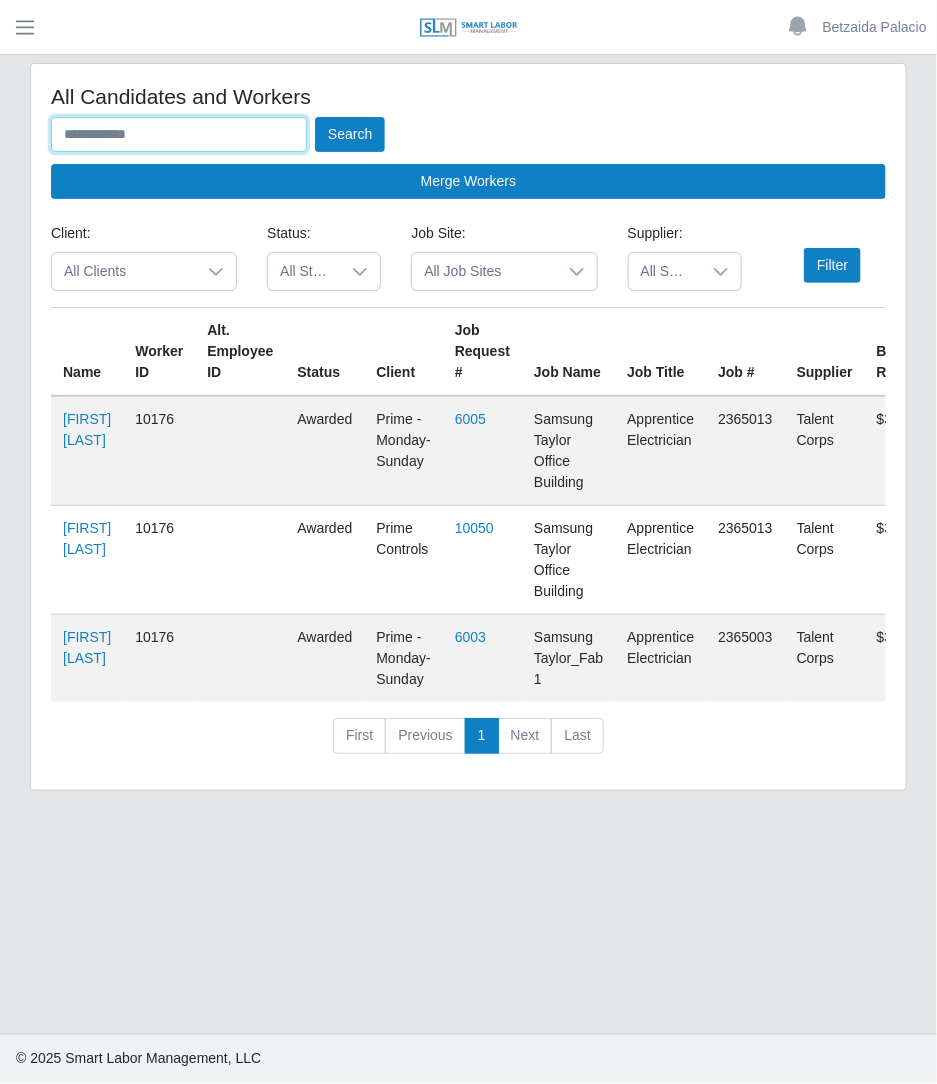 type on "*" 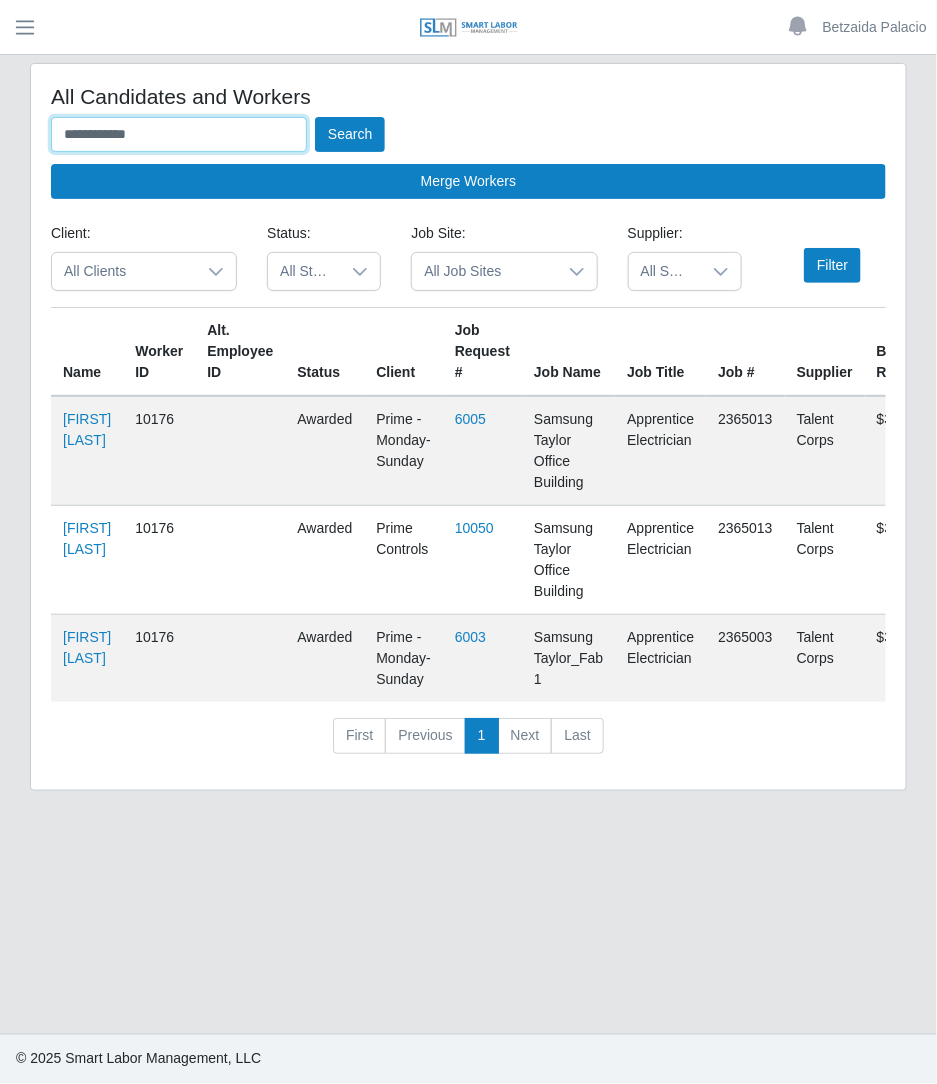 type on "**********" 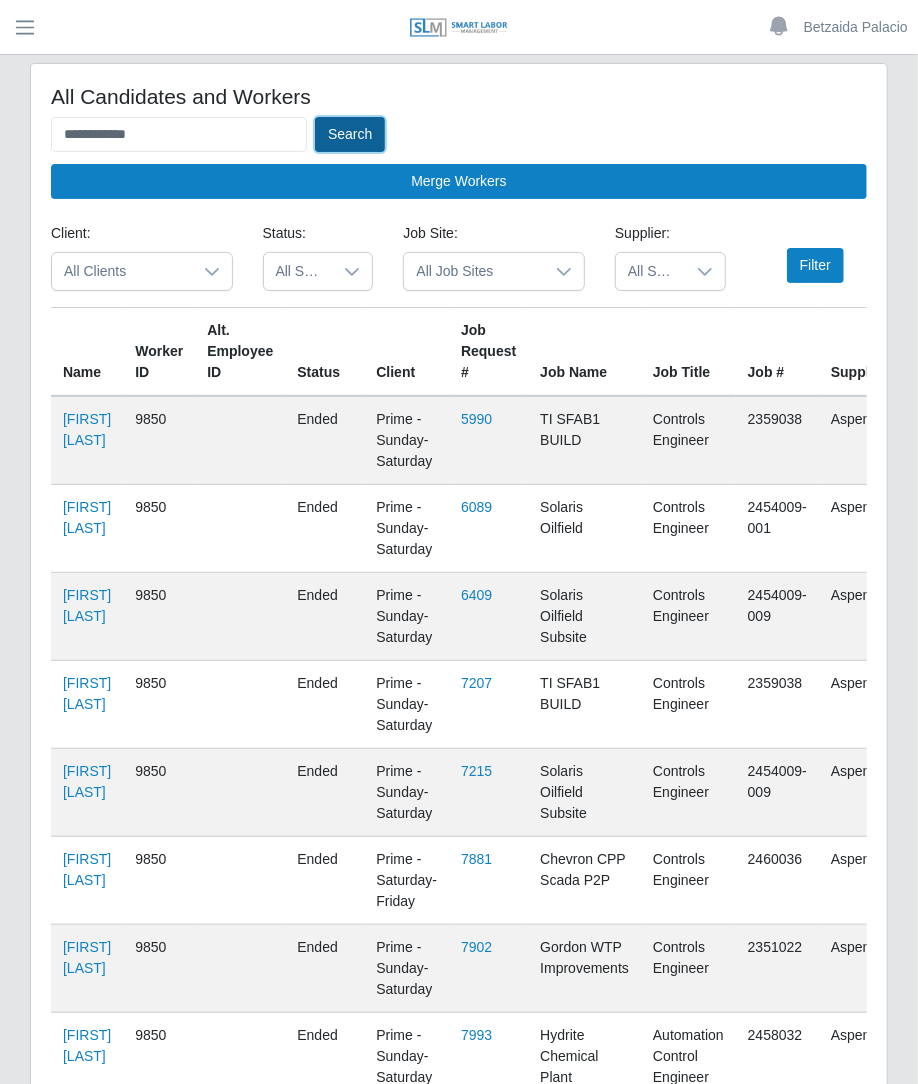 click on "Search" at bounding box center [350, 134] 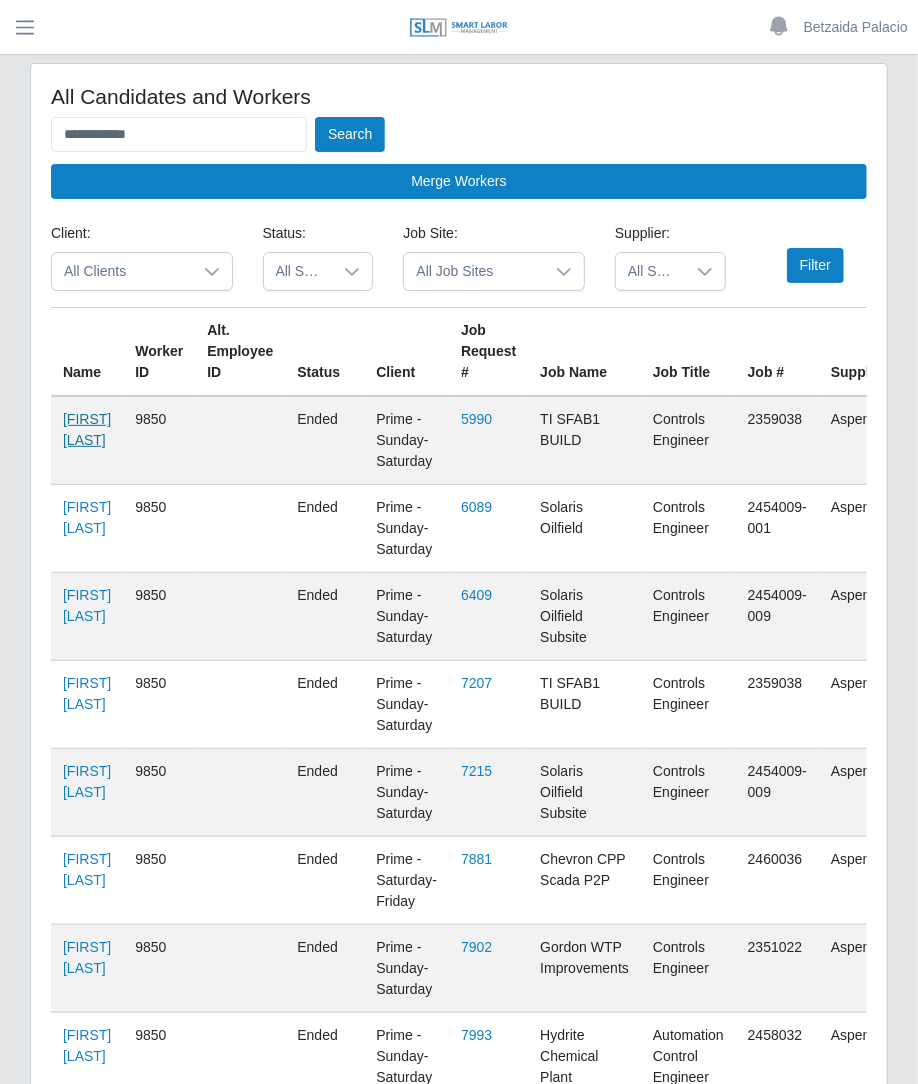 click on "Brian Rupert" at bounding box center [87, 429] 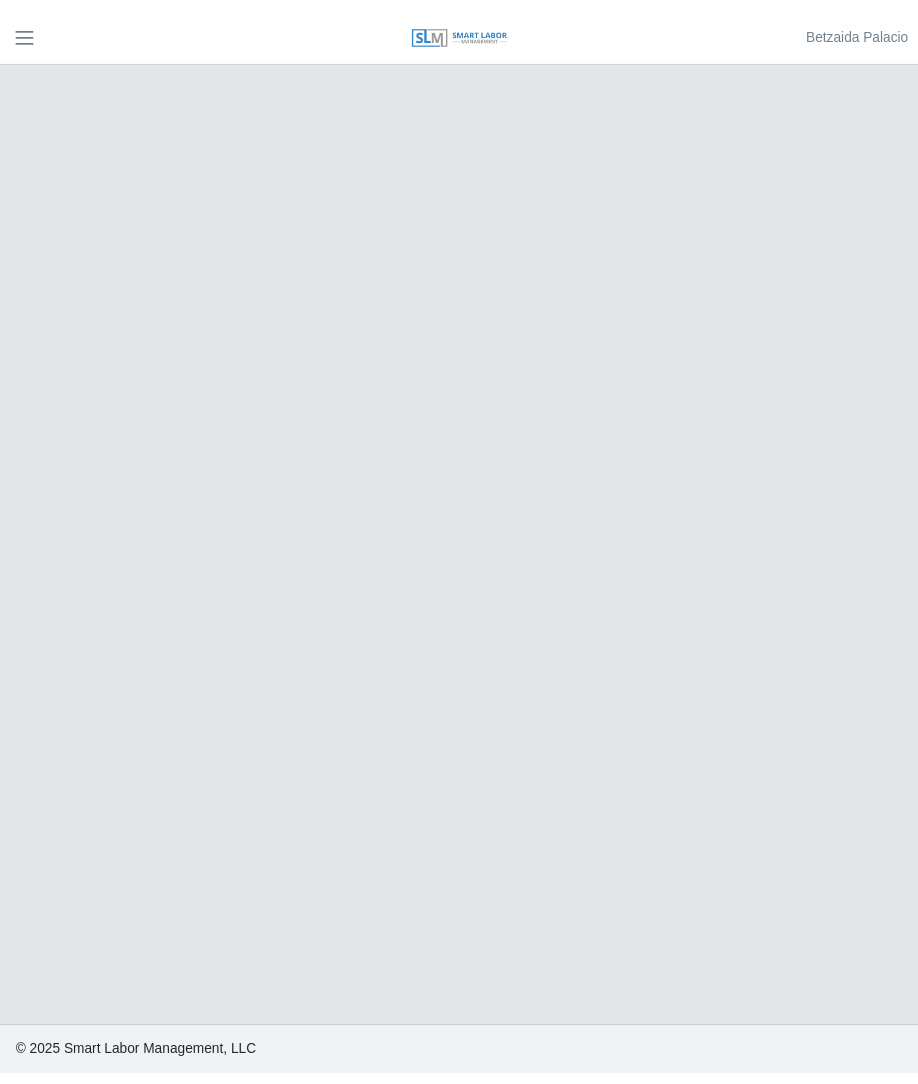 scroll, scrollTop: 0, scrollLeft: 0, axis: both 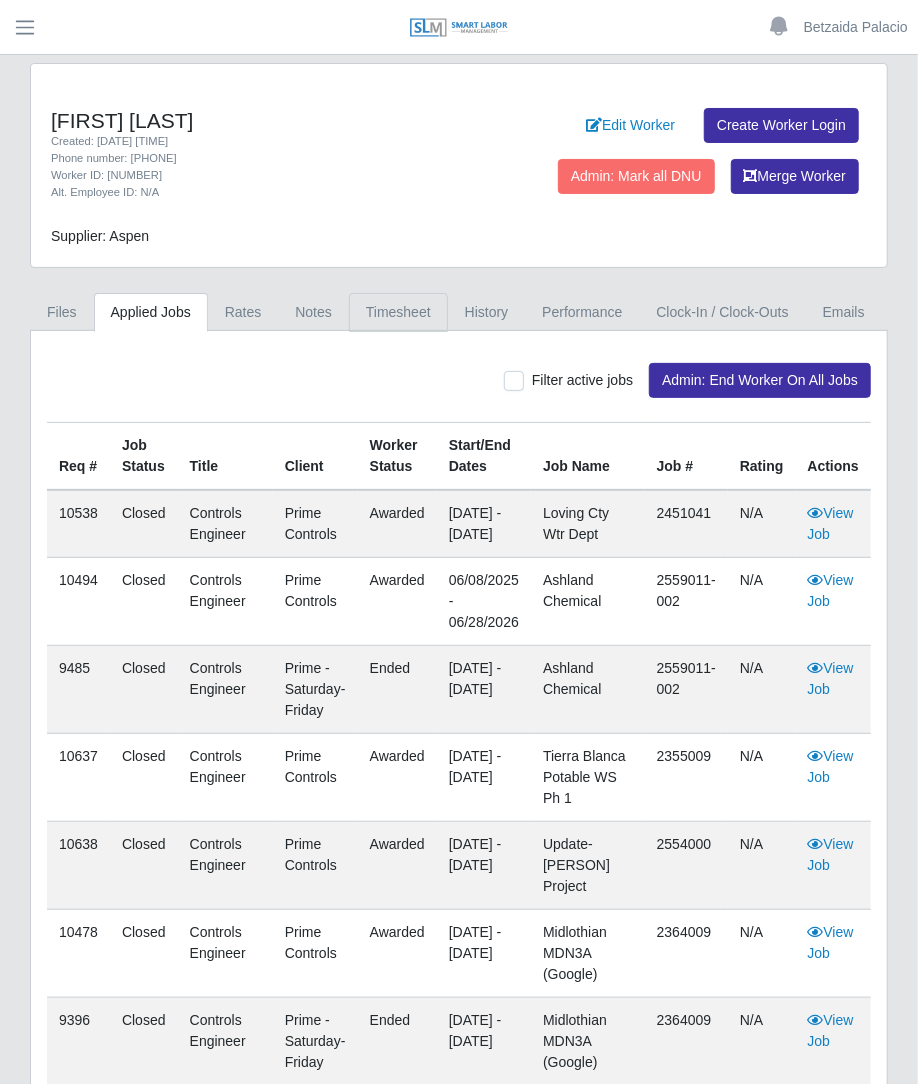 click on "Timesheet" at bounding box center (398, 312) 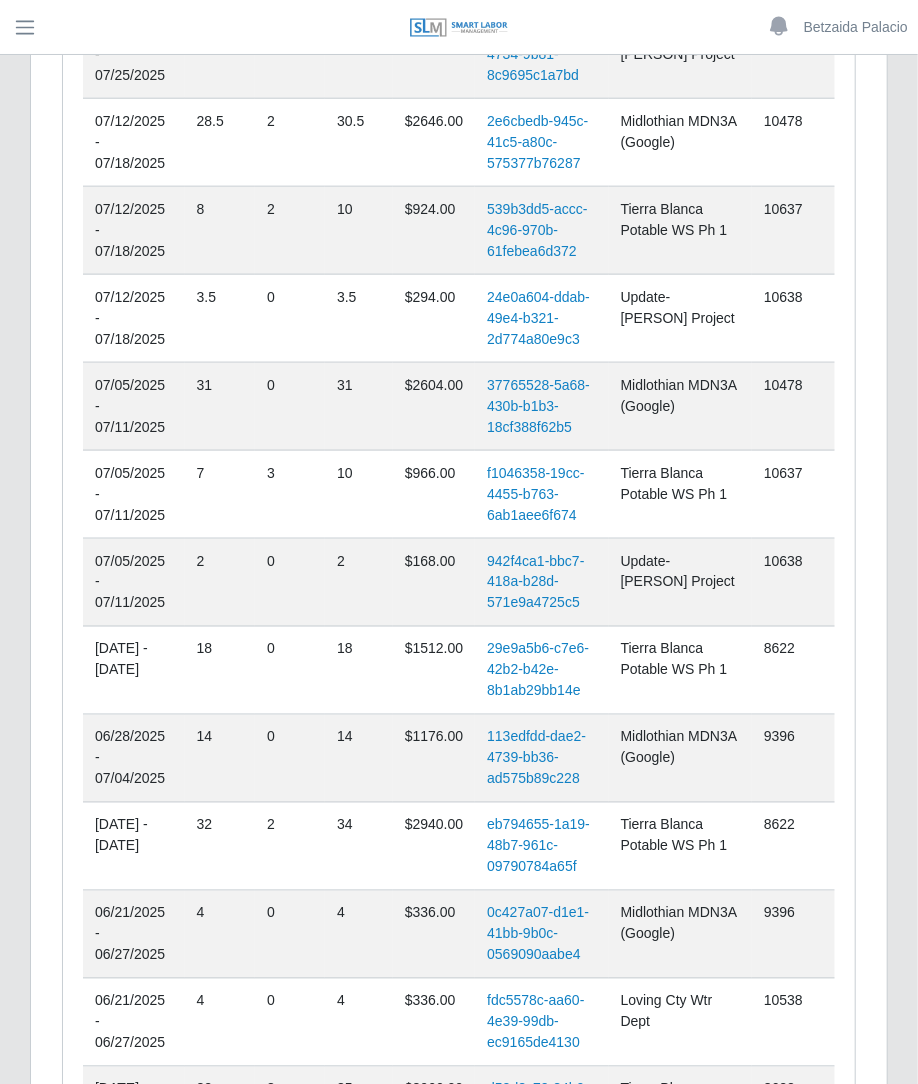 scroll, scrollTop: 790, scrollLeft: 0, axis: vertical 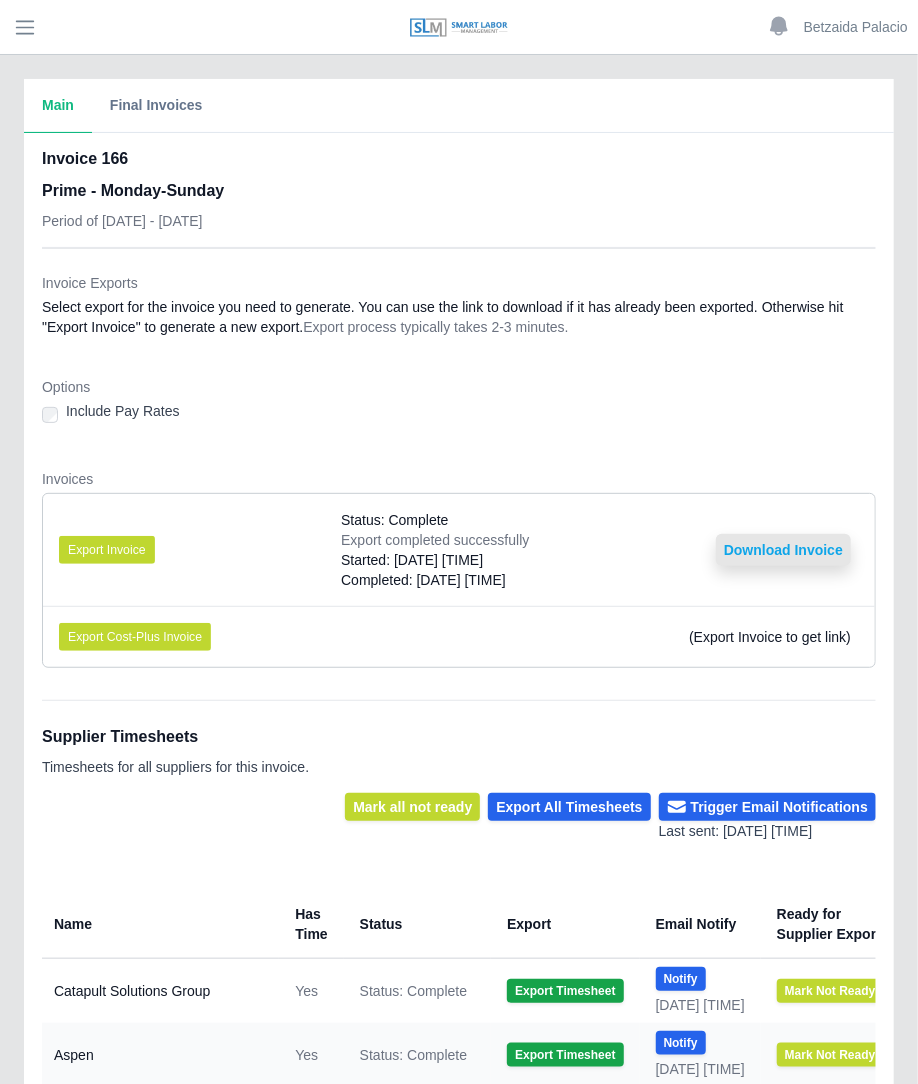 click on "Download Invoice" at bounding box center [783, 550] 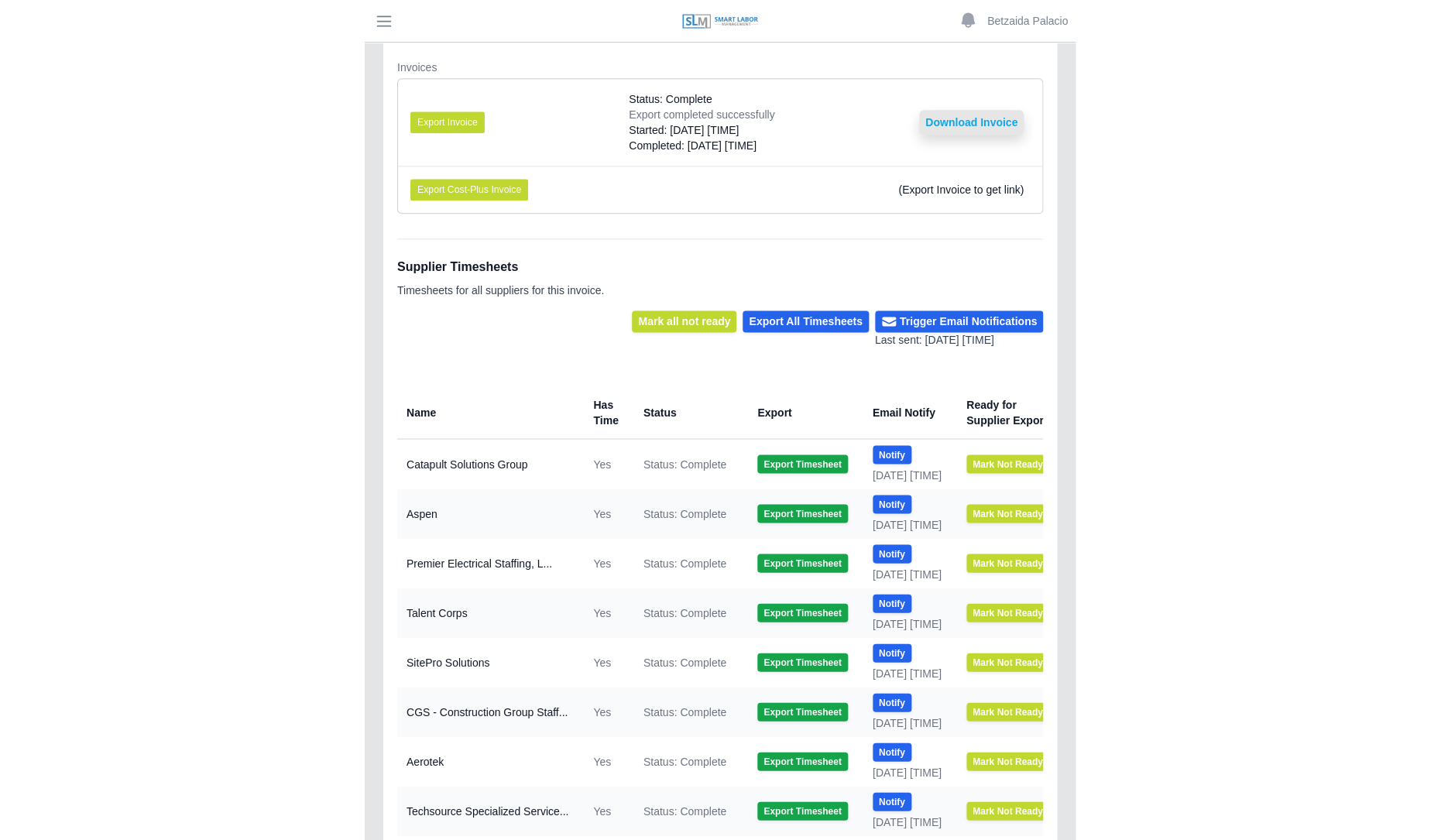 scroll, scrollTop: 338, scrollLeft: 0, axis: vertical 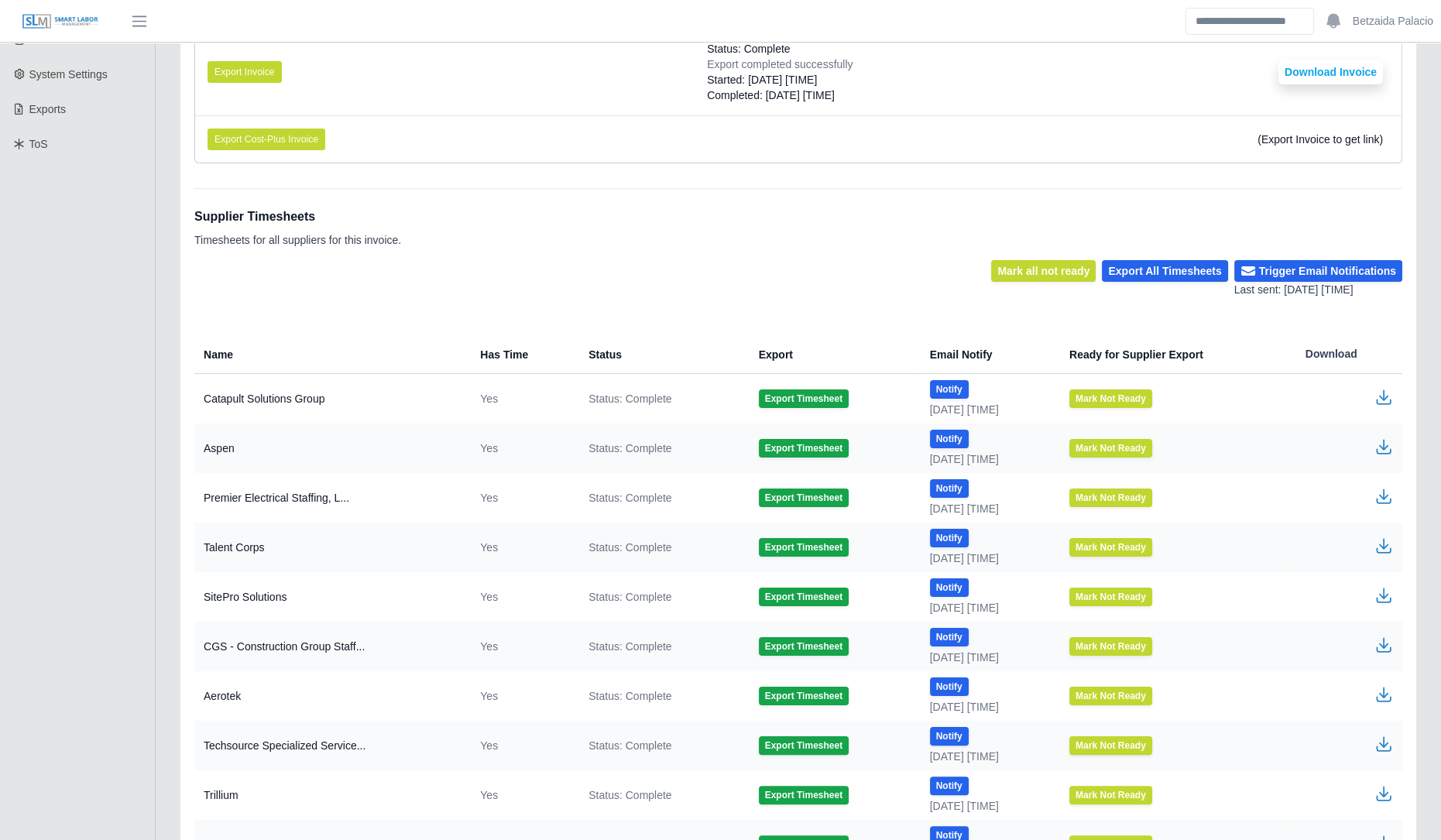 click at bounding box center (1347, 448) 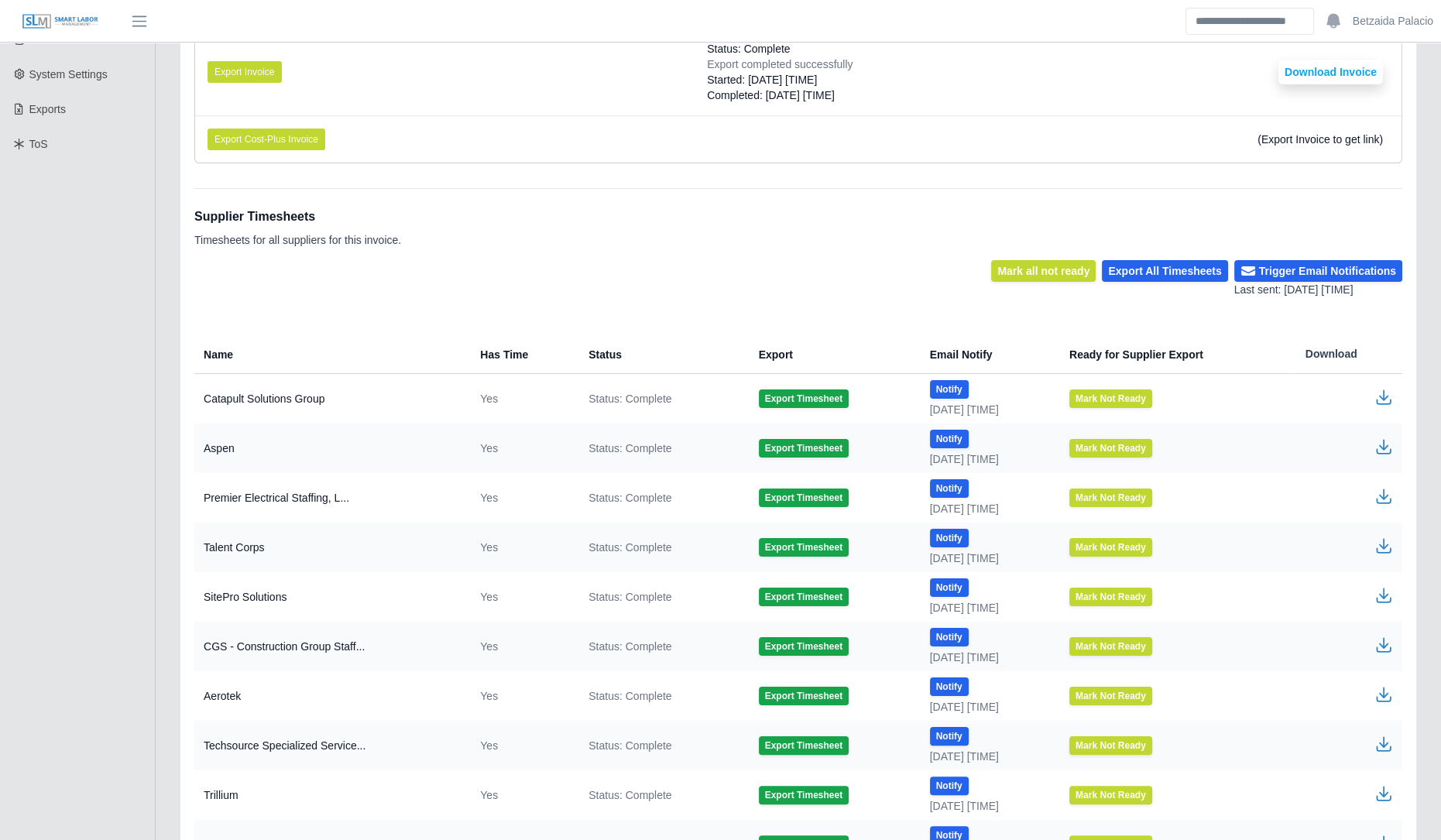 click on "Mark all not ready
Export All Timesheets
Trigger Email Notifications
Last sent: 06/30/2025 10:19 AM" at bounding box center [798, 279] 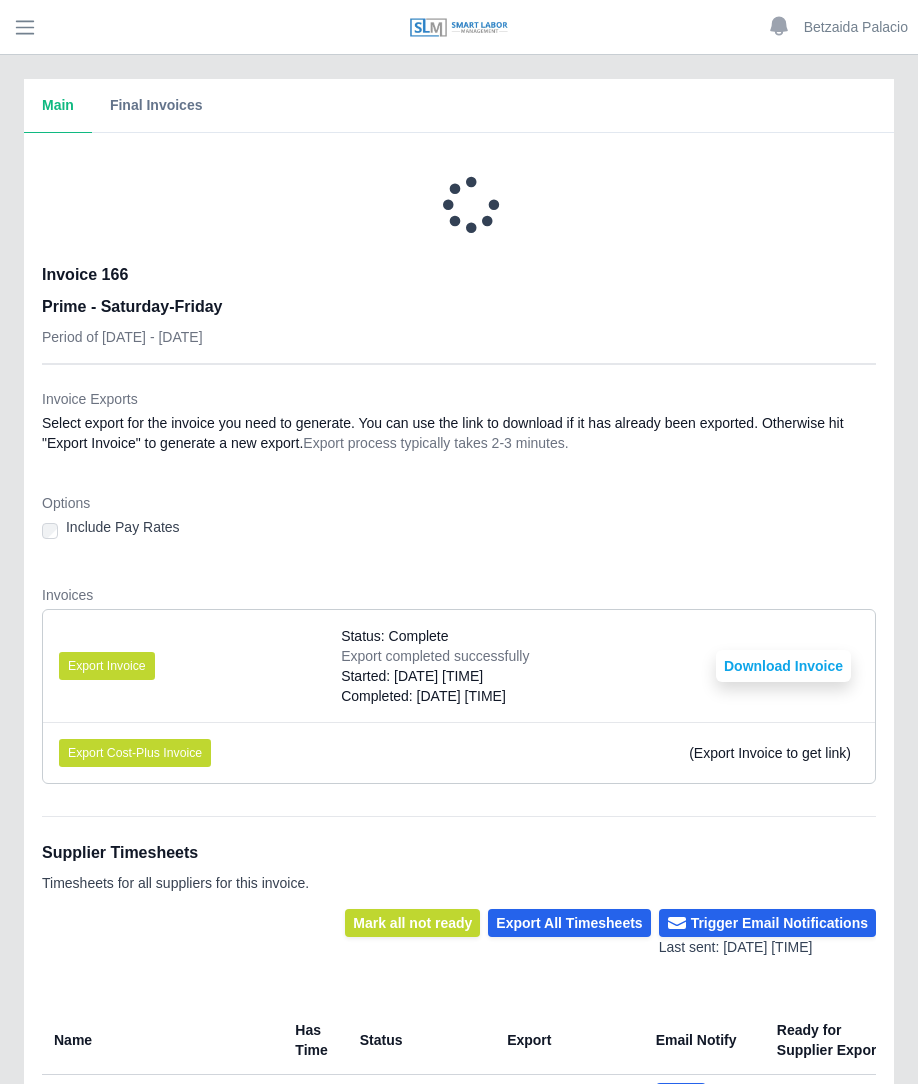 scroll, scrollTop: 0, scrollLeft: 0, axis: both 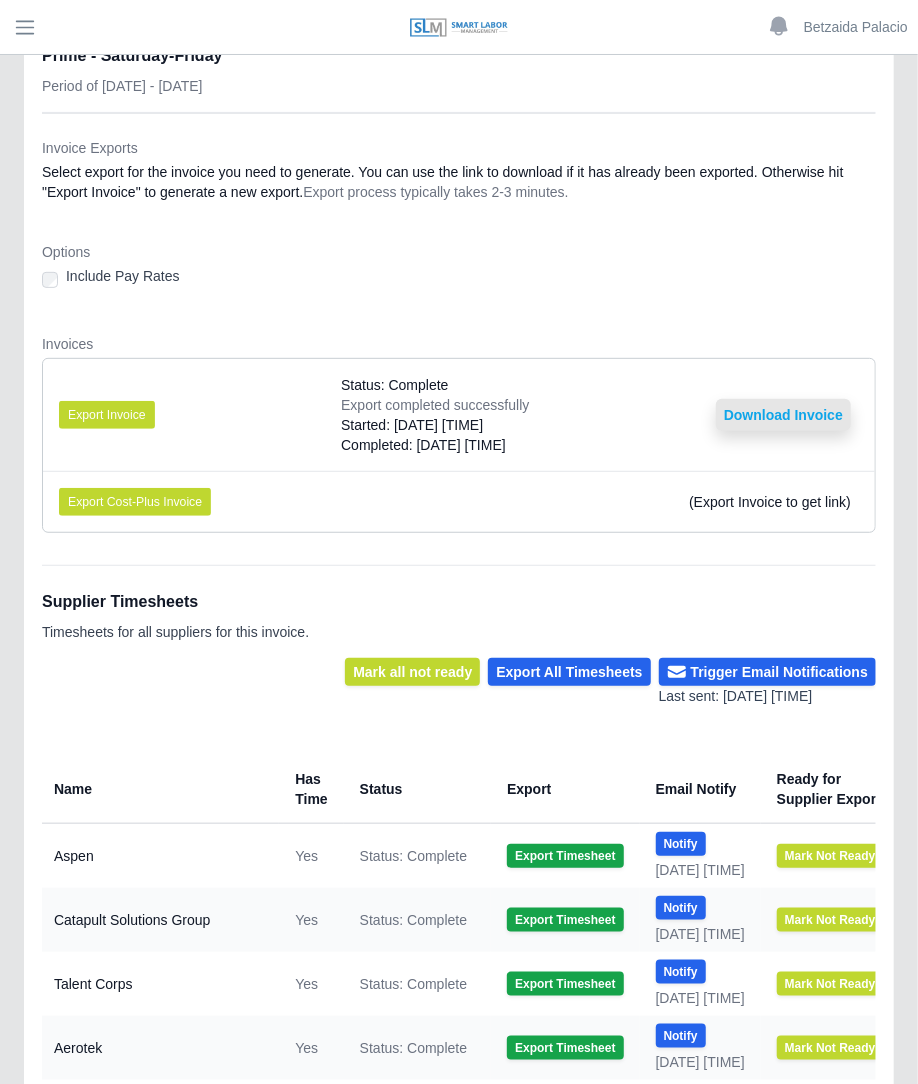 click on "Download Invoice" at bounding box center (783, 415) 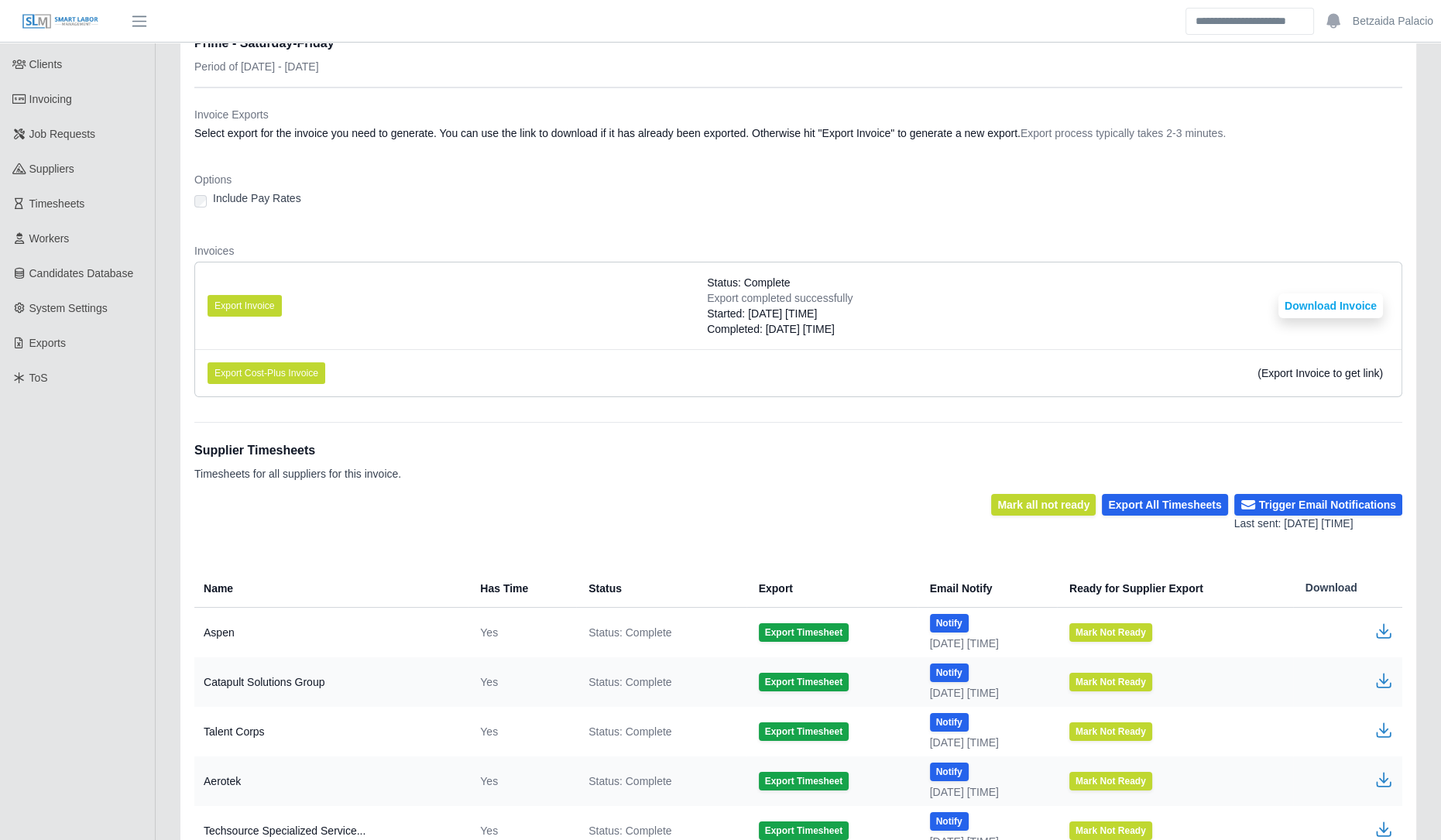click 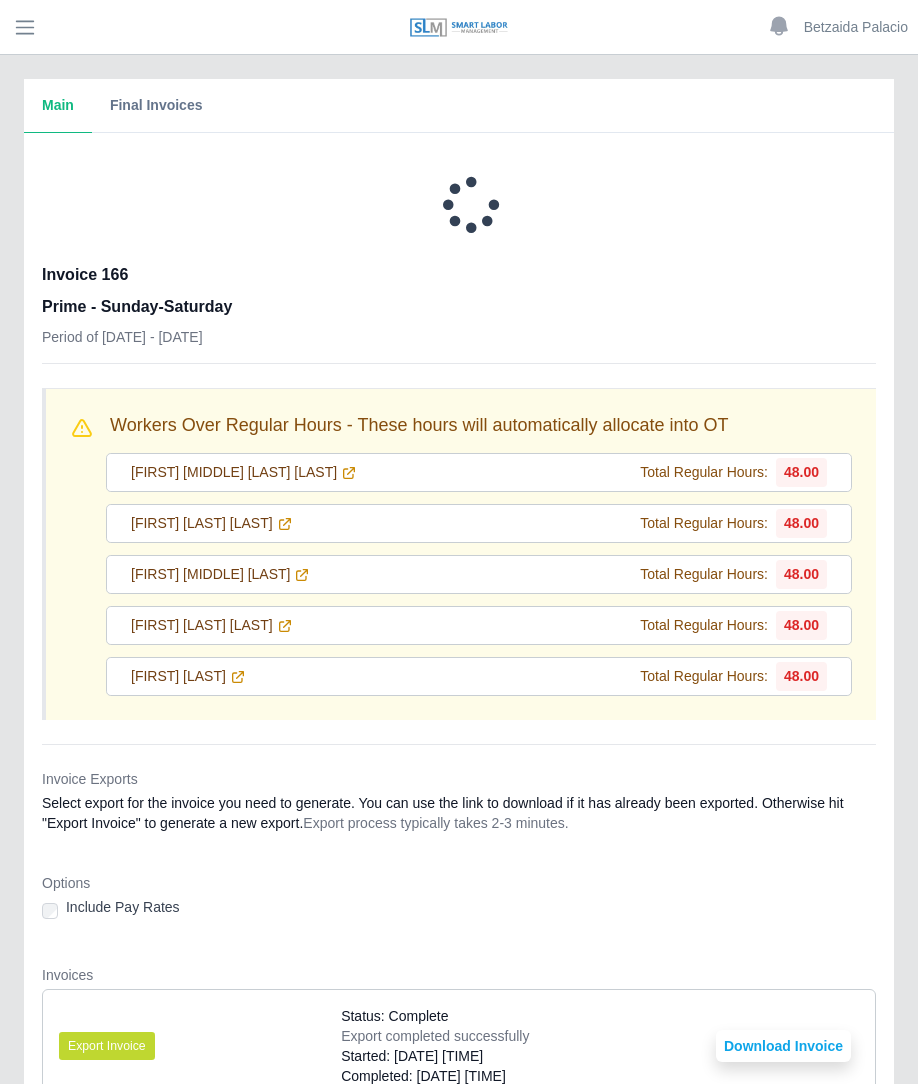 scroll, scrollTop: 0, scrollLeft: 0, axis: both 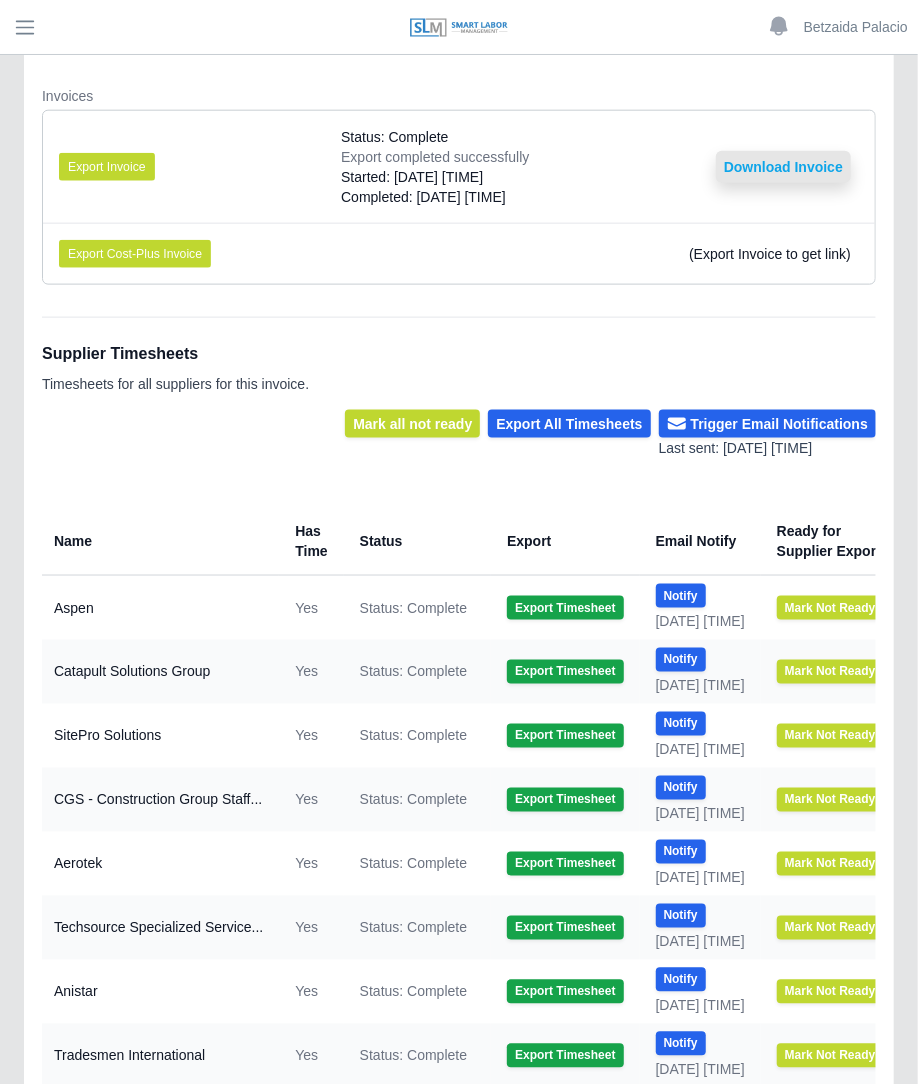 click on "Download Invoice" at bounding box center [783, 167] 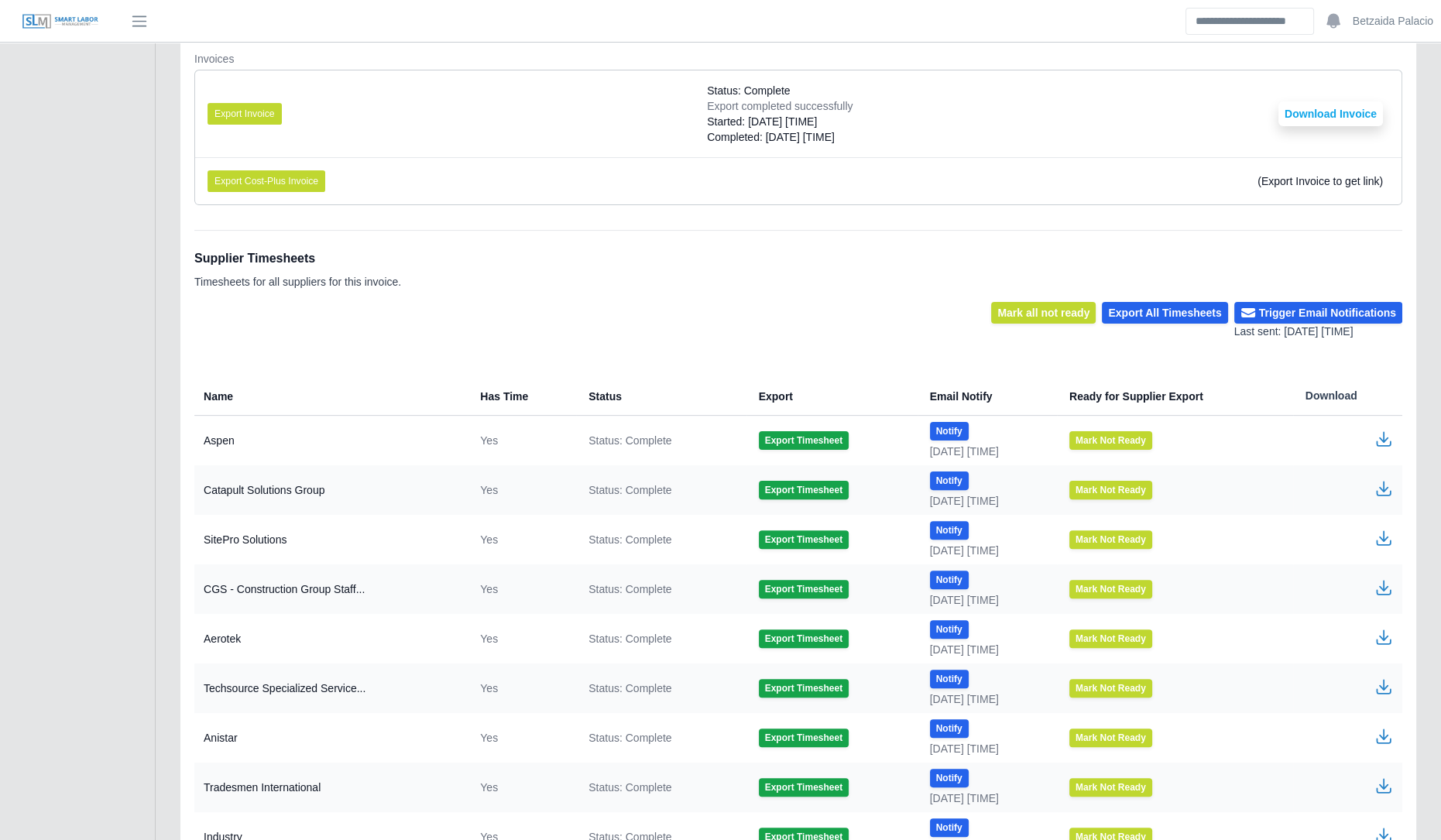 click at bounding box center (1347, 441) 